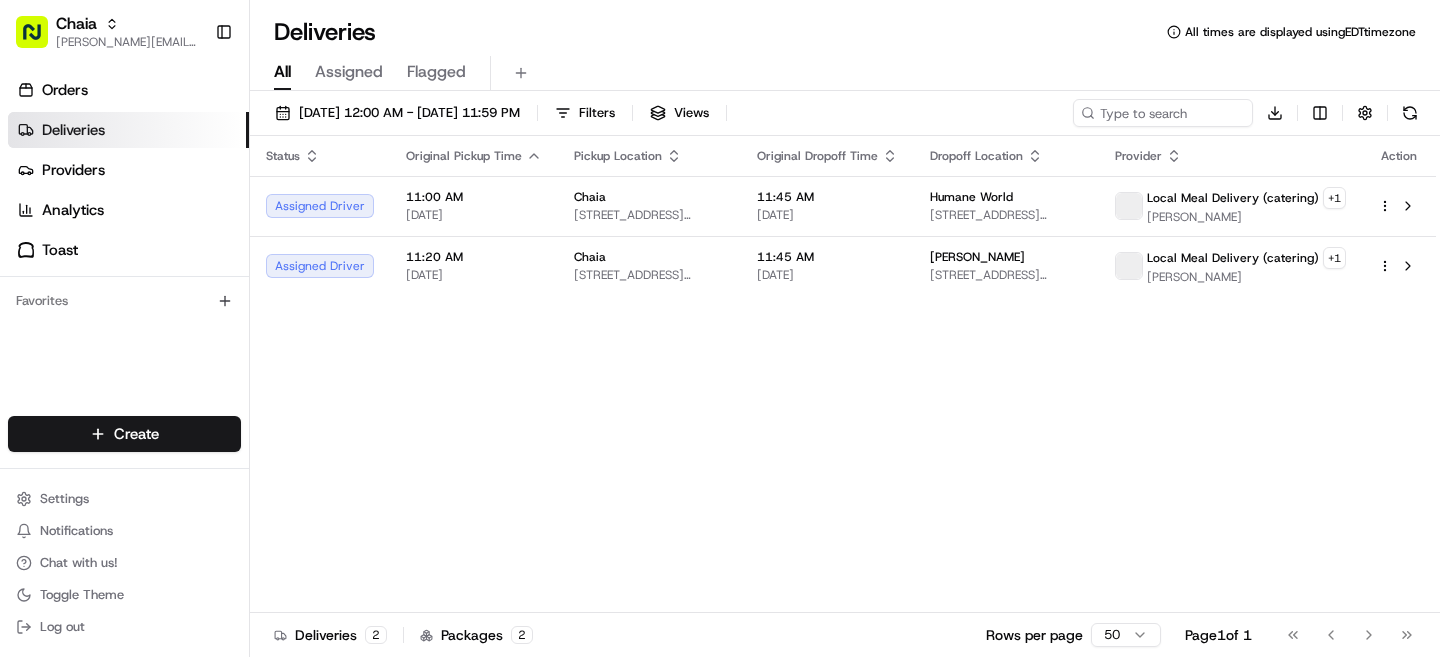 scroll, scrollTop: 0, scrollLeft: 0, axis: both 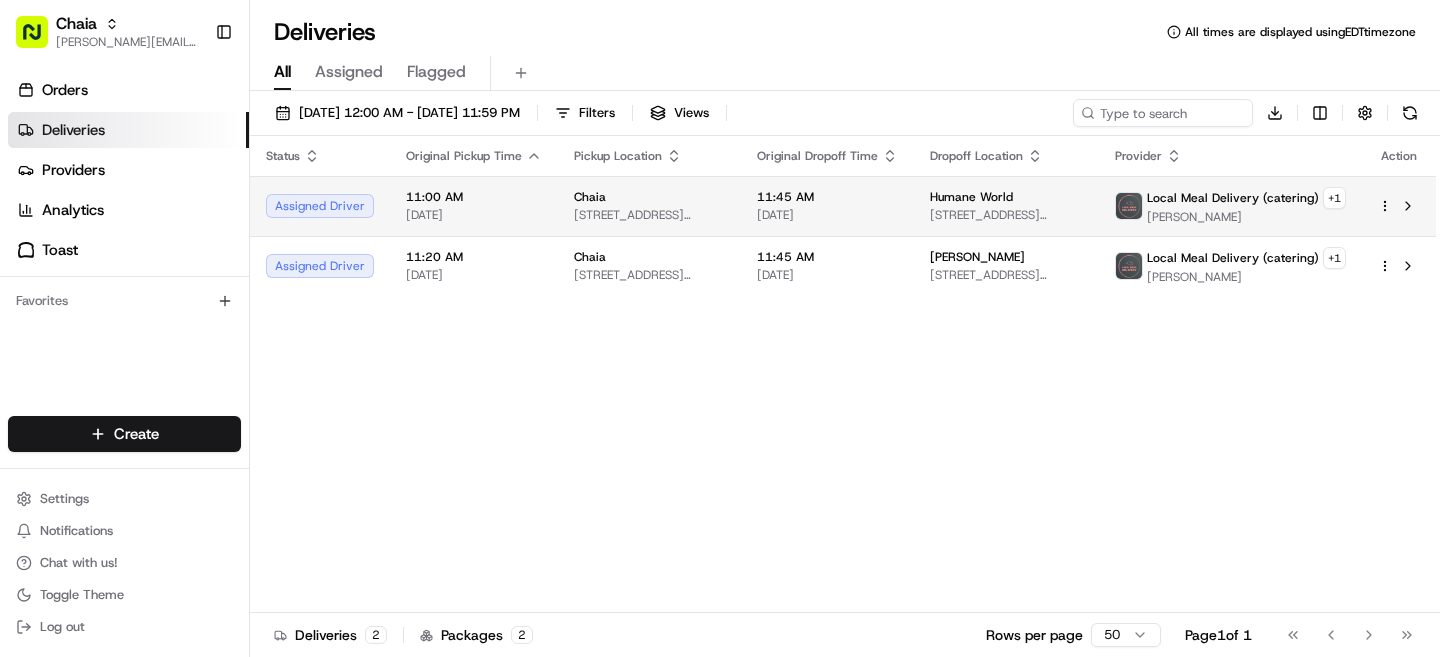 click on "Chaia" at bounding box center [649, 197] 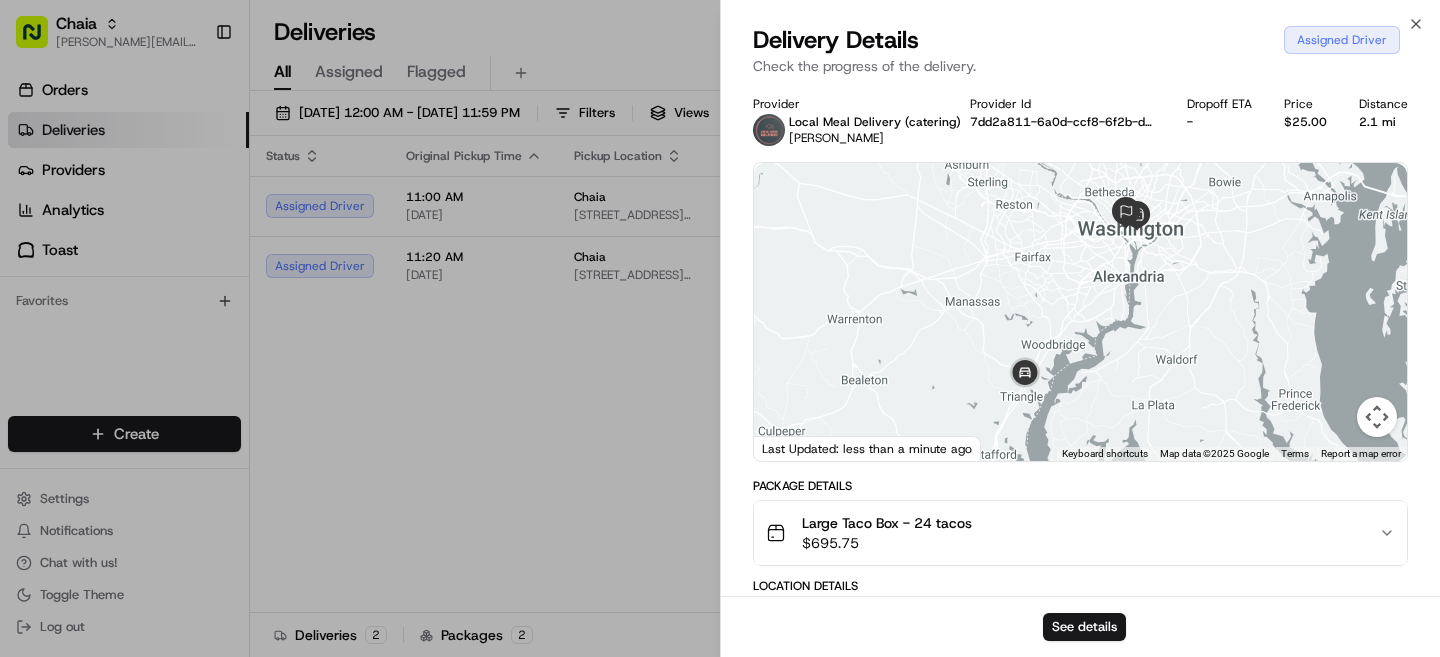 click 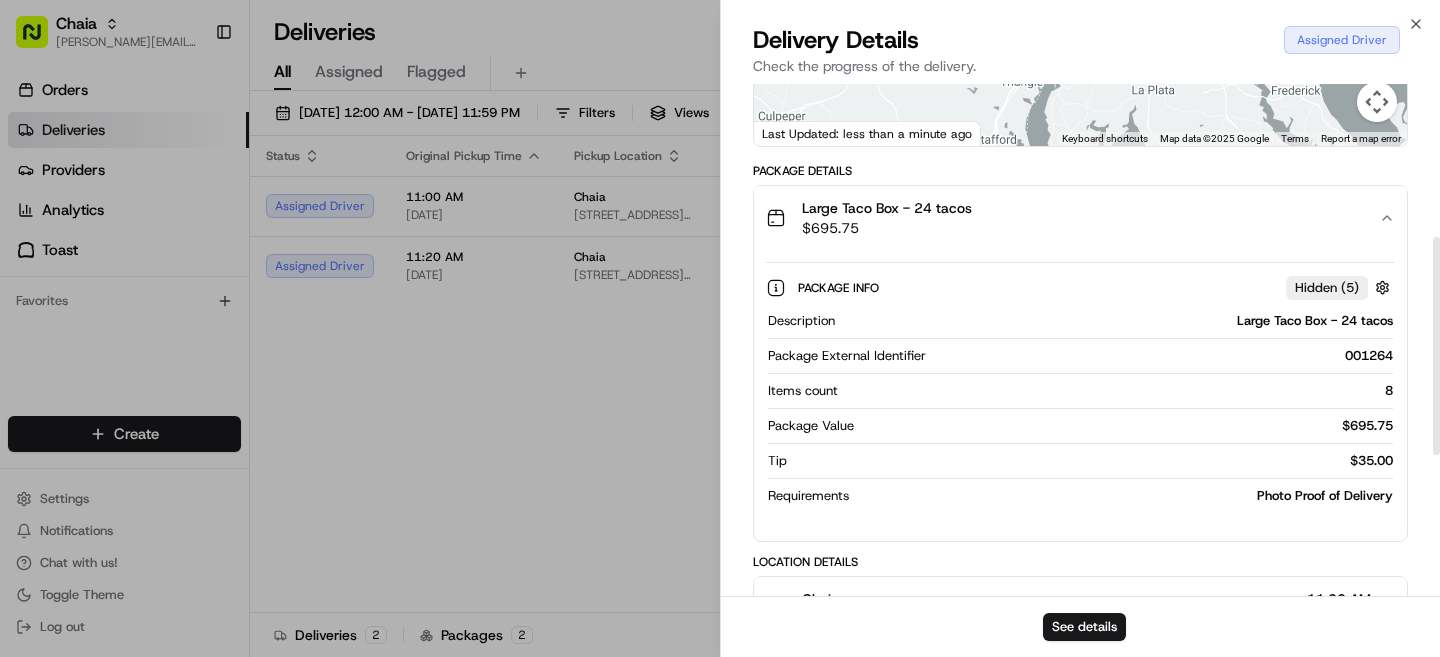 scroll, scrollTop: 382, scrollLeft: 0, axis: vertical 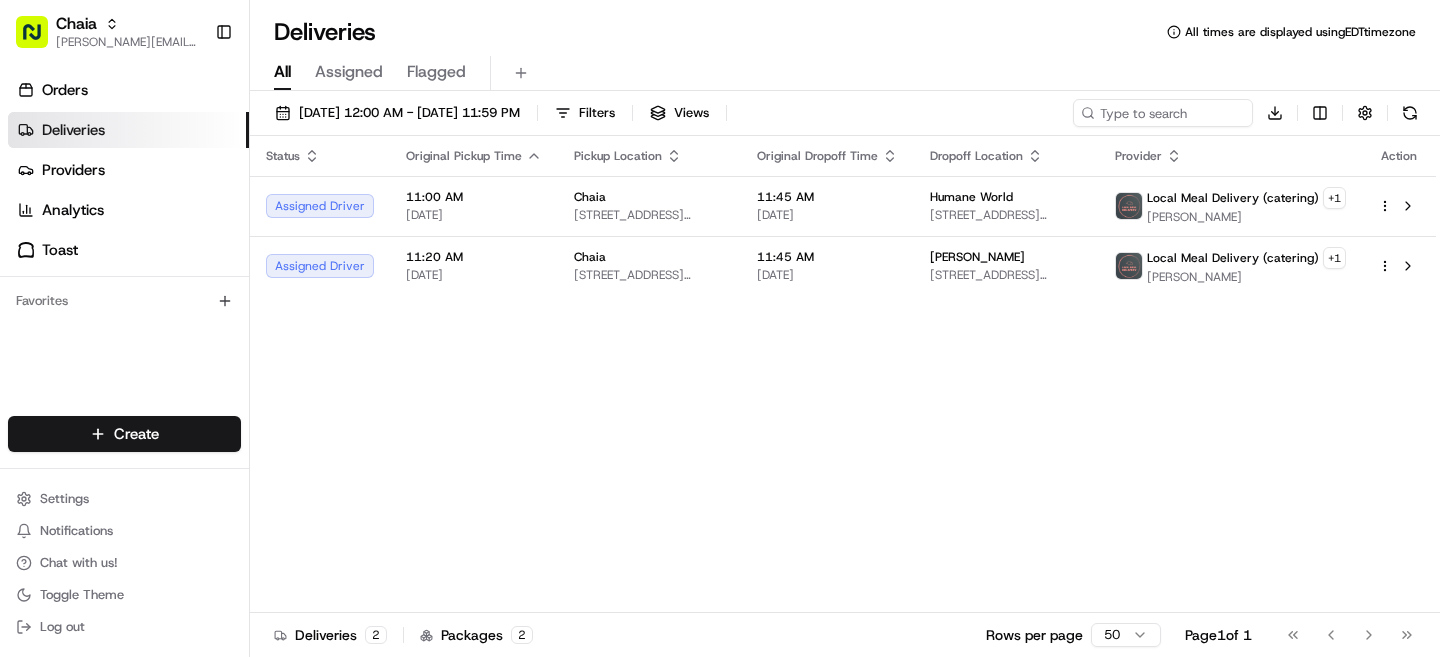 click on "Orders" at bounding box center (128, 90) 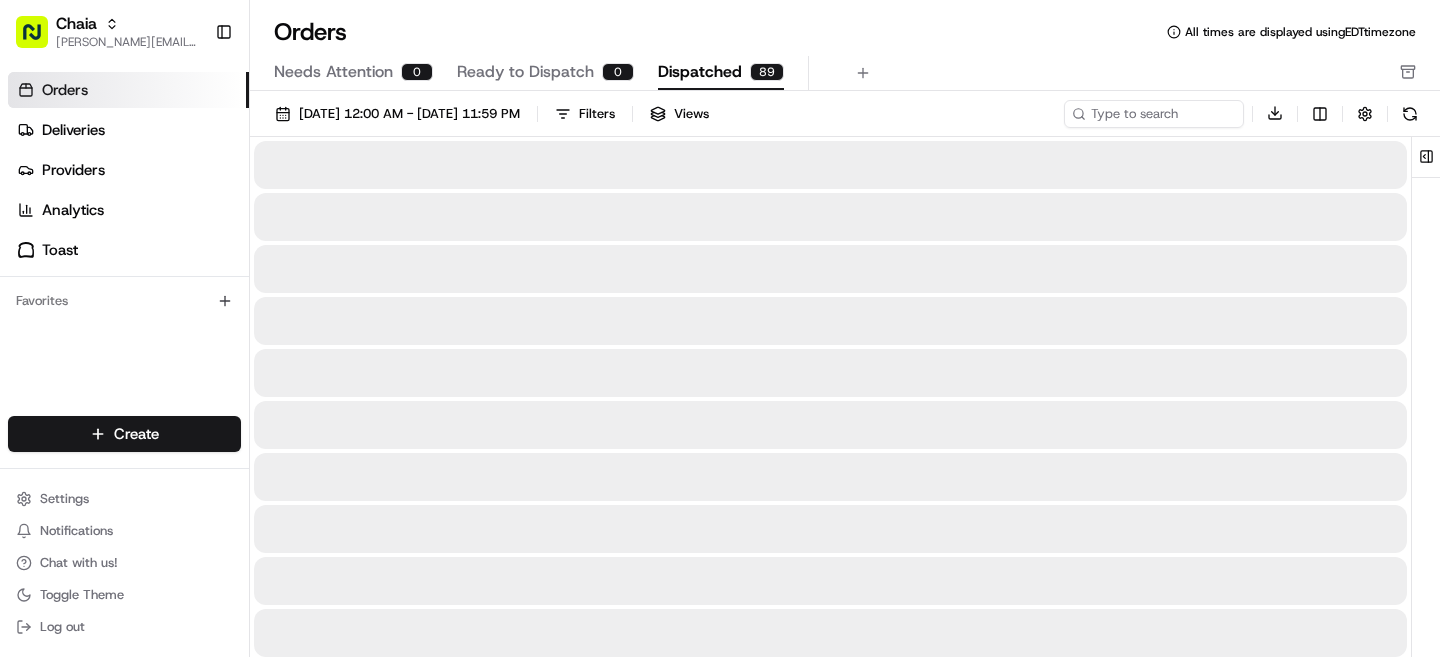 click on "Dispatched" at bounding box center [700, 72] 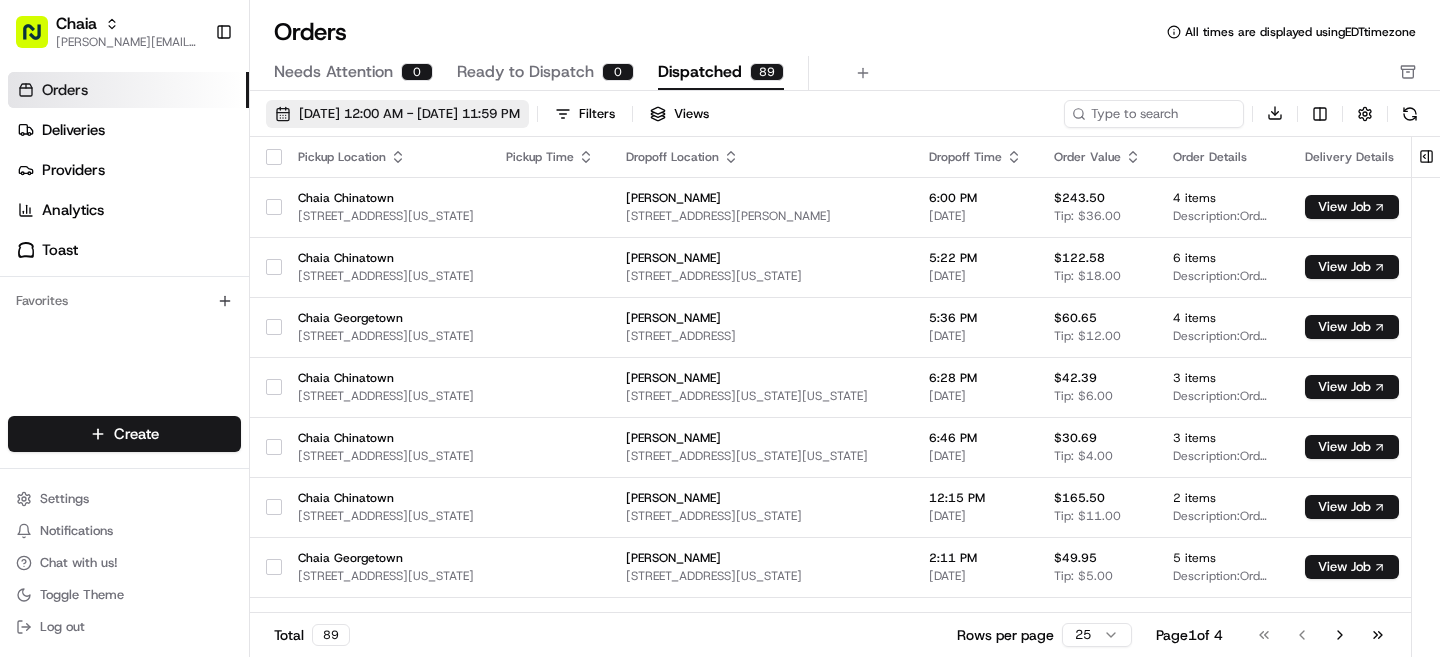click on "[DATE] 12:00 AM - [DATE] 11:59 PM" at bounding box center (409, 114) 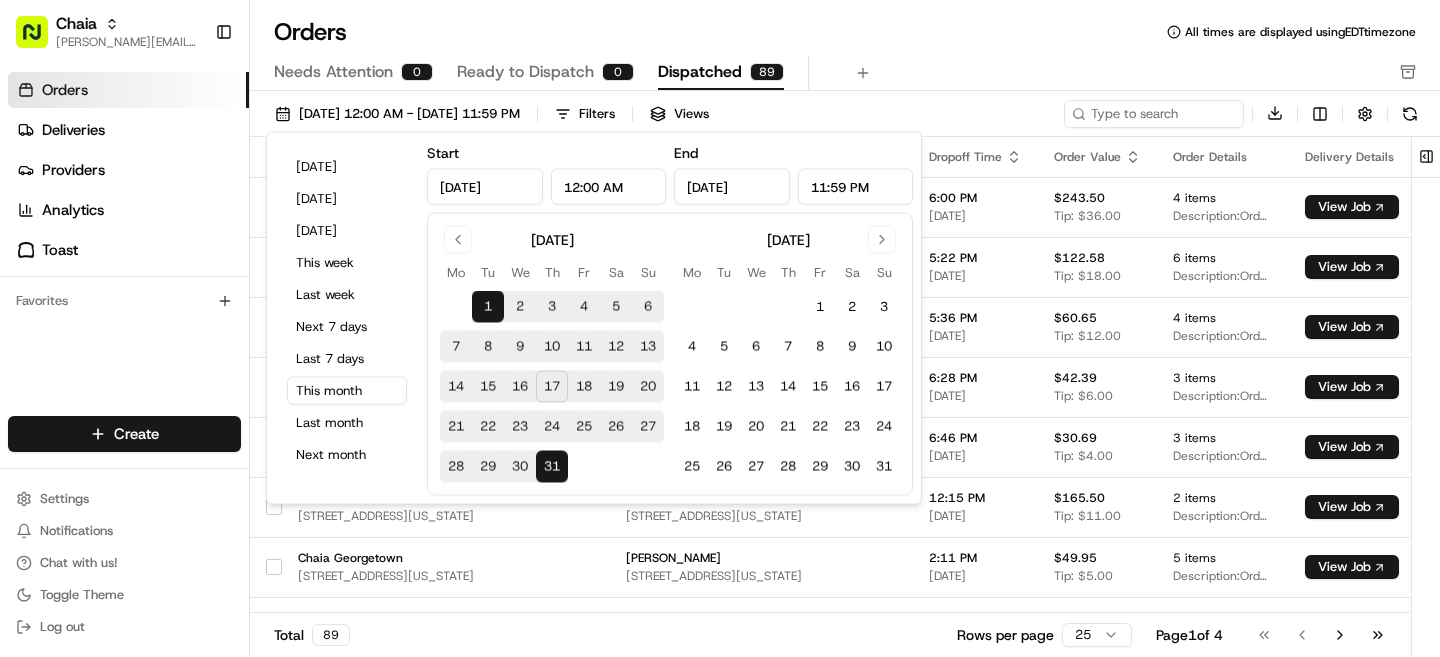 click on "17" at bounding box center (552, 387) 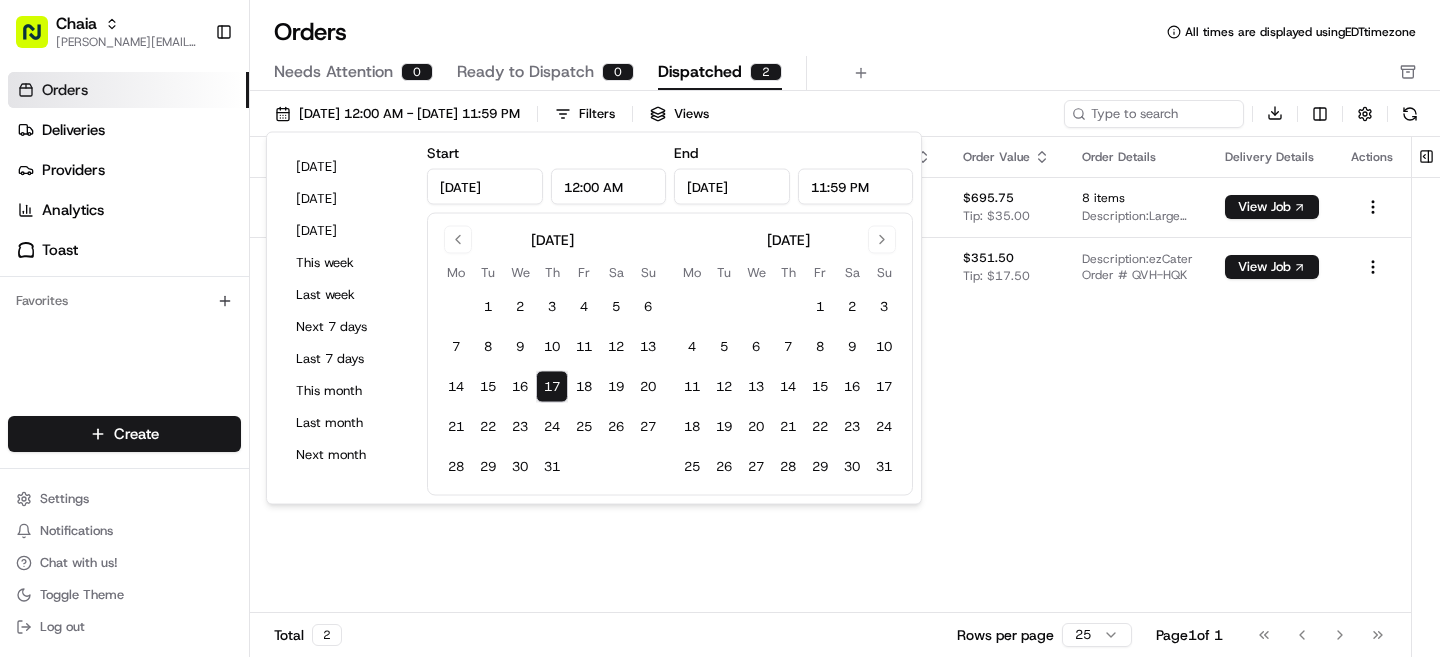 click on "Pickup Location Pickup Time Dropoff Location Dropoff Time Order Value Order Details Delivery Details Actions Chaia [STREET_ADDRESS][US_STATE] 11:00 AM [DATE] Humane World [STREET_ADDRESS][US_STATE] 11:45 AM [DATE] $695.75 Tip: $35.00 8   items Description:  Large Taco Box - 24 tacos View Job Chaia [STREET_ADDRESS][US_STATE] 11:20 AM [DATE] [PERSON_NAME] [STREET_ADDRESS][US_STATE] 11:45 AM [DATE] $351.50 Tip: $17.50 Description:  ezCater Order # QVH-HQK View Job" at bounding box center [830, 375] 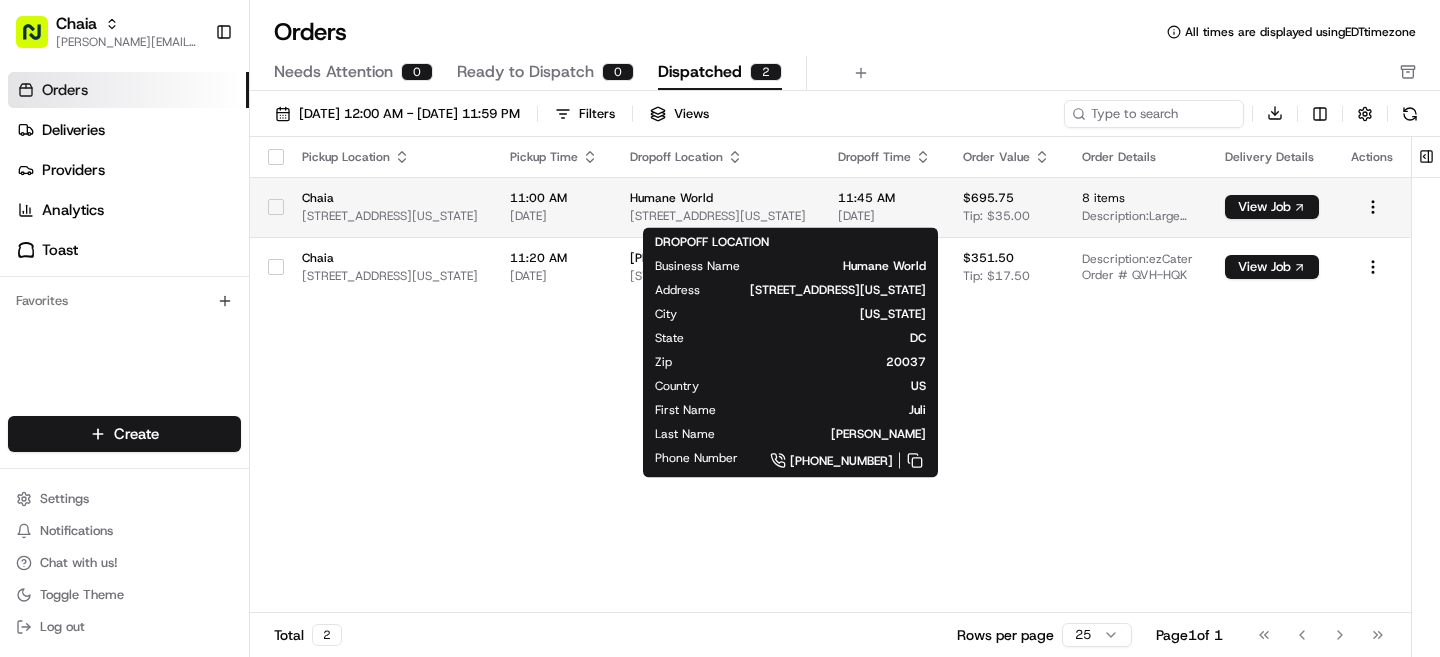 scroll, scrollTop: 0, scrollLeft: 168, axis: horizontal 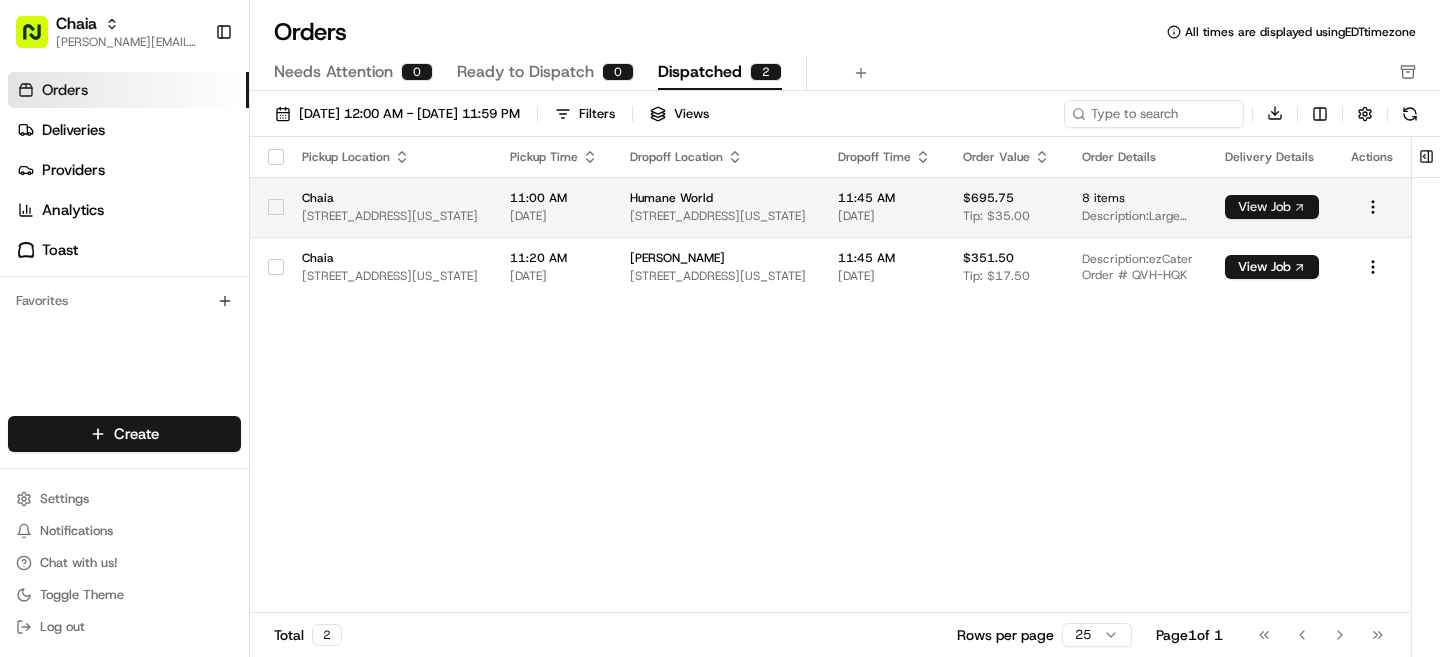 click on "View Job" at bounding box center (1272, 207) 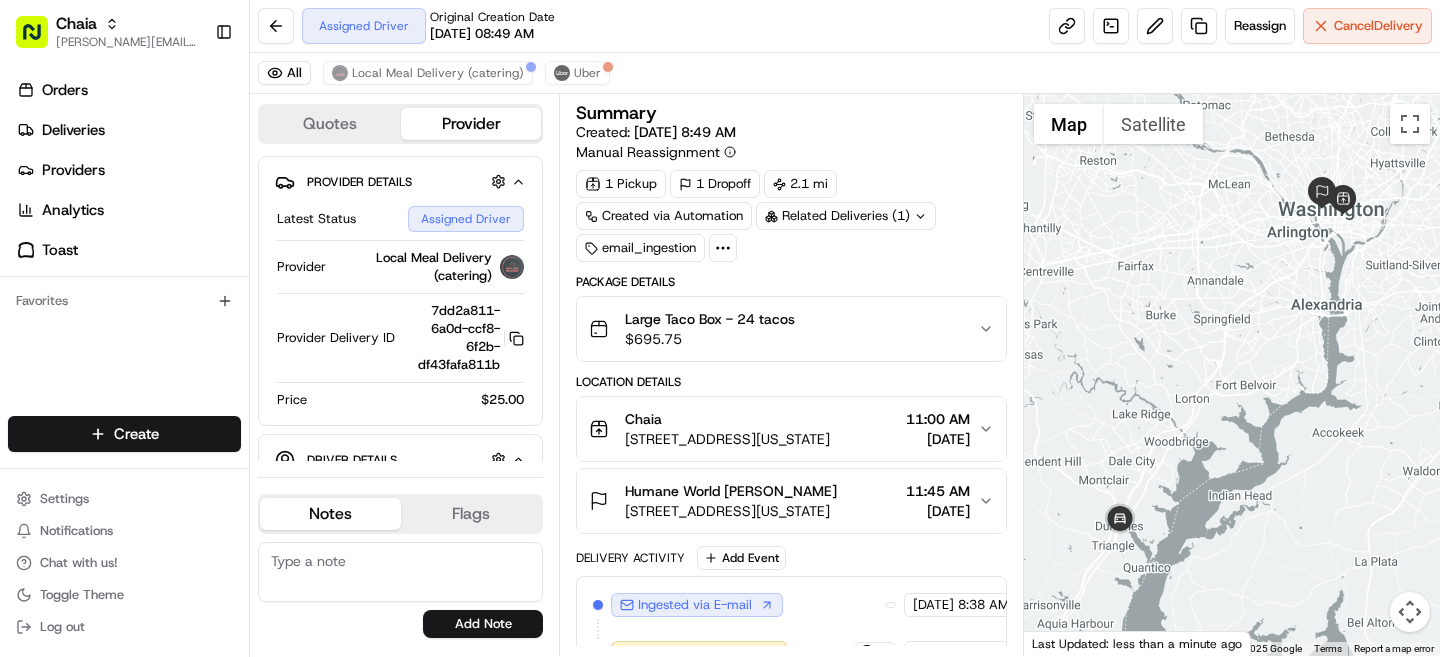 scroll, scrollTop: 0, scrollLeft: 0, axis: both 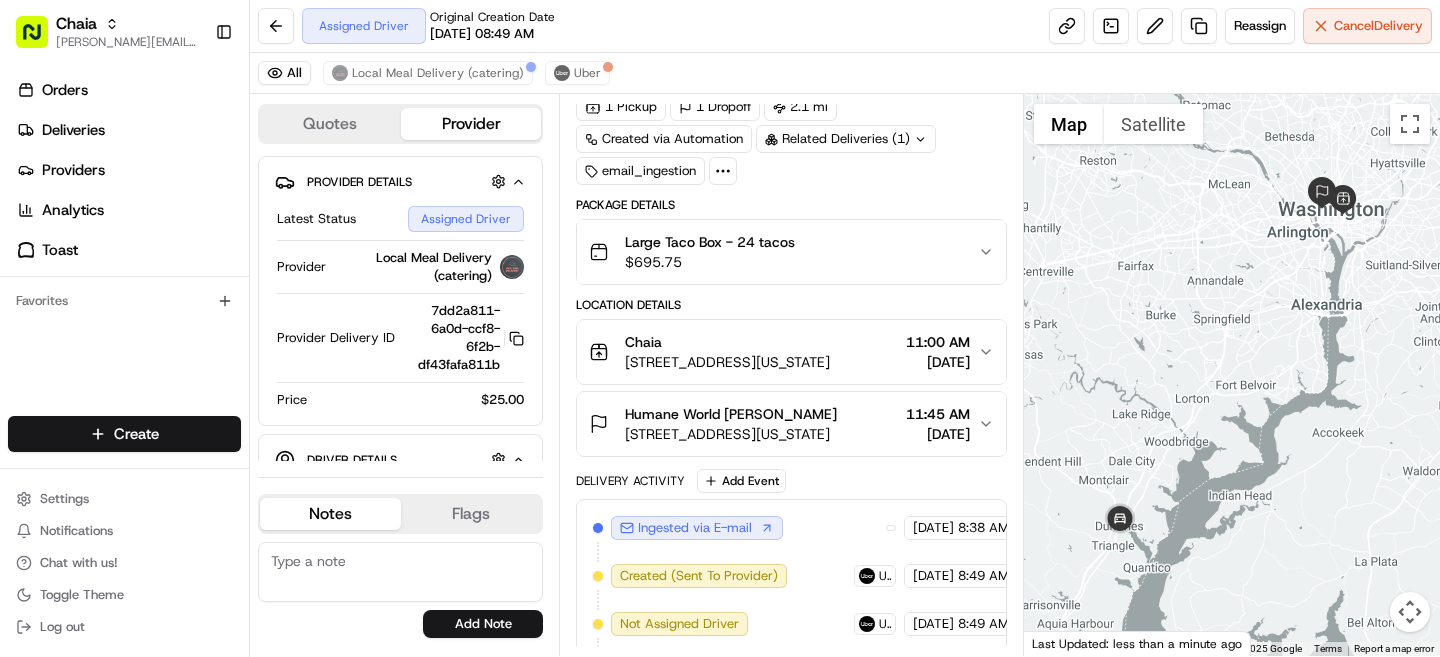 click 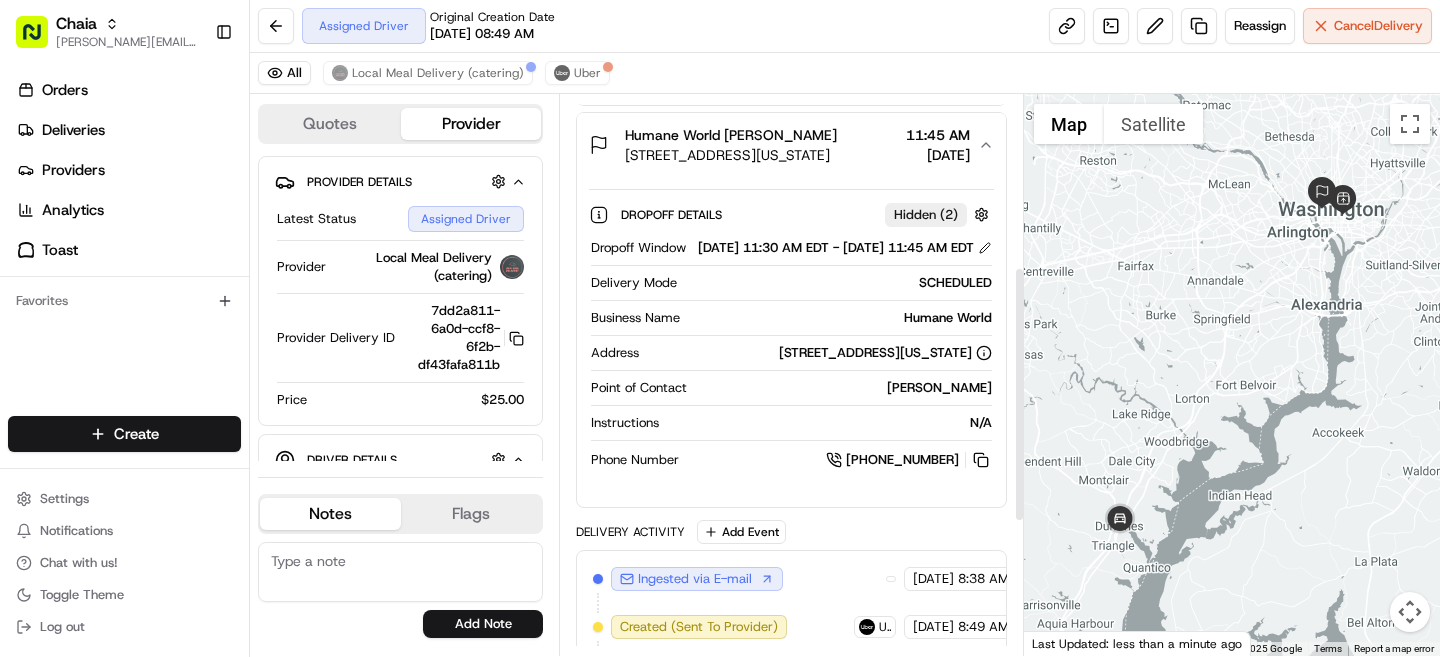 scroll, scrollTop: 398, scrollLeft: 0, axis: vertical 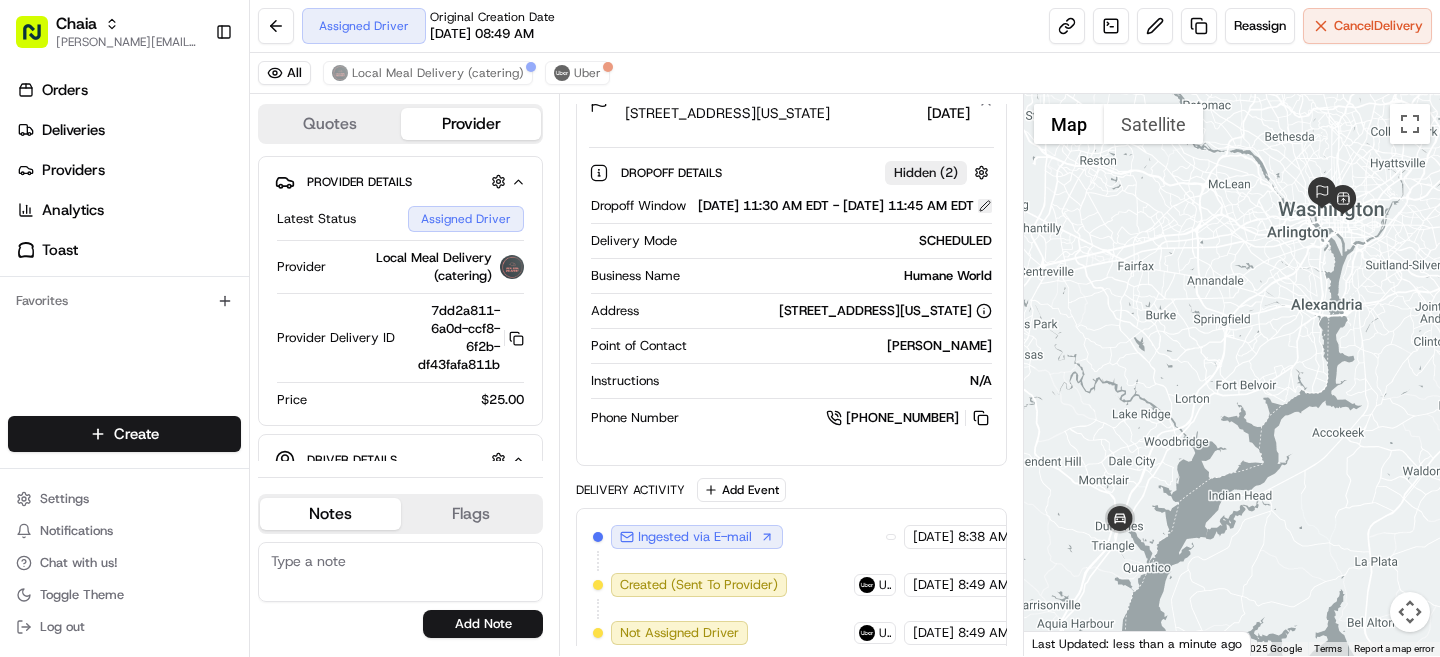 click at bounding box center (985, 206) 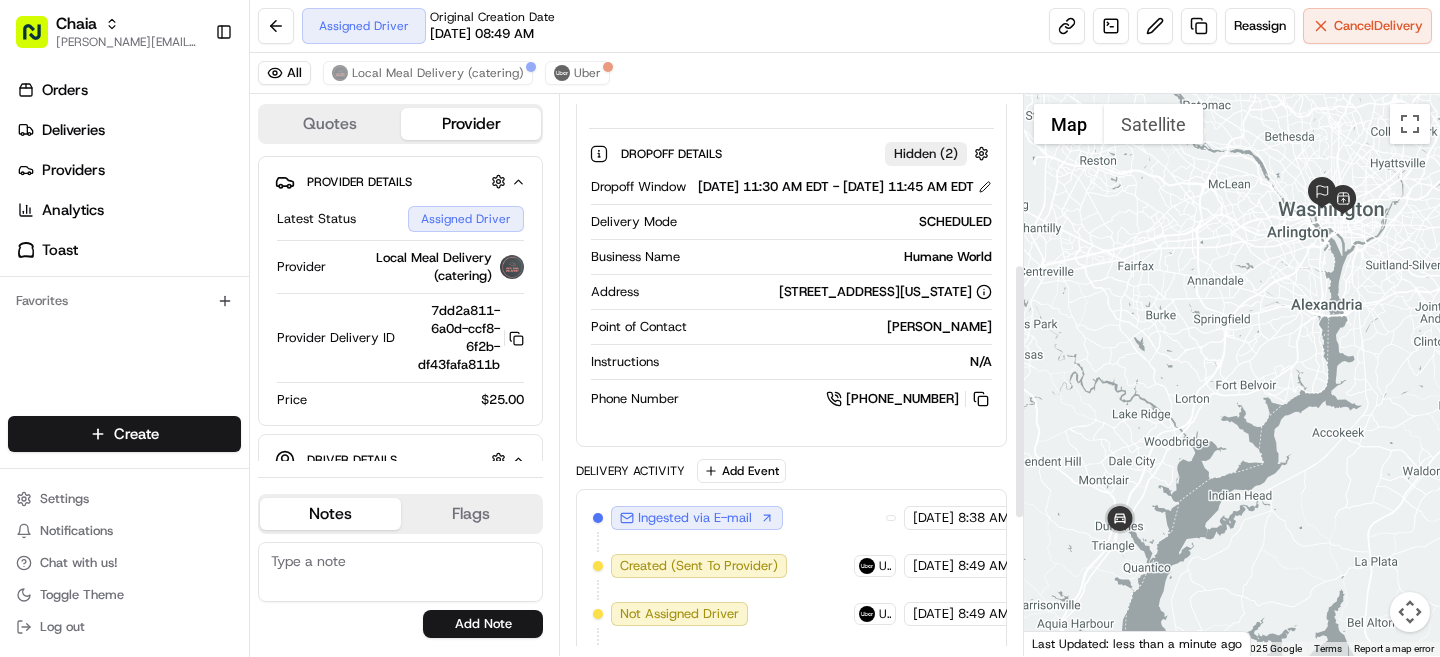 scroll, scrollTop: 367, scrollLeft: 0, axis: vertical 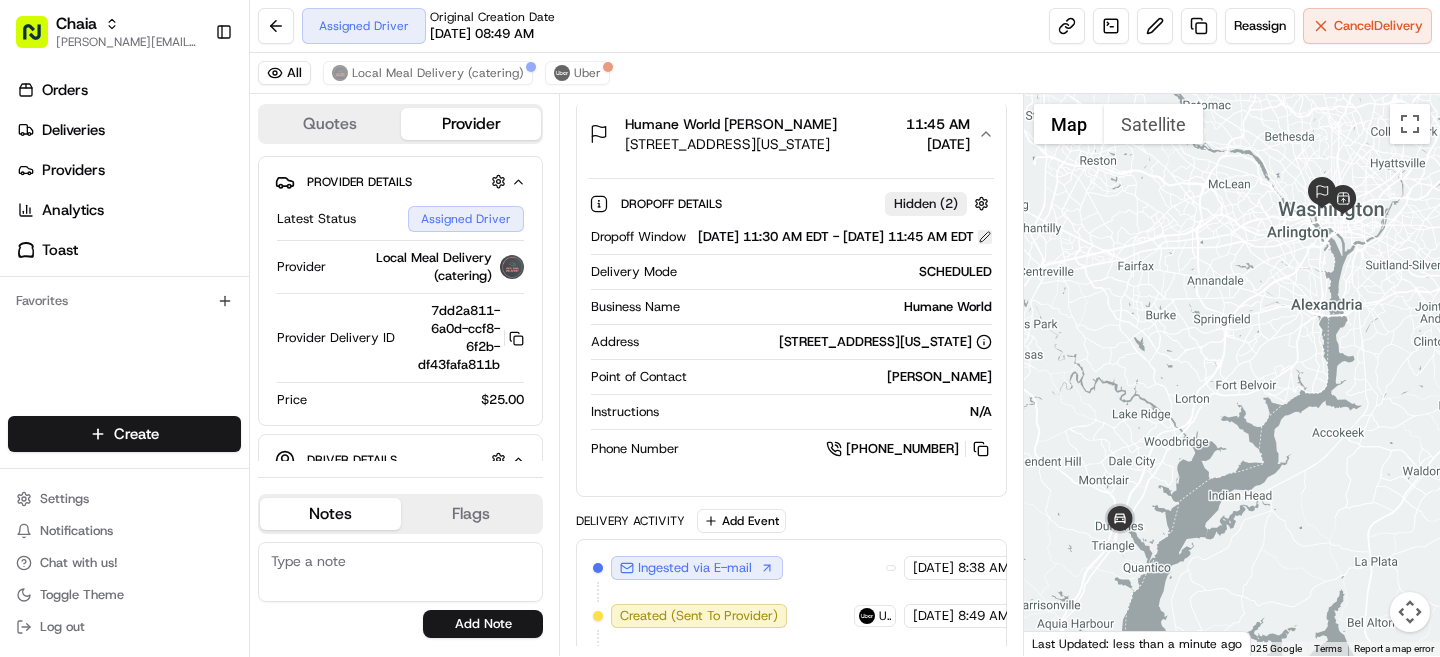 click at bounding box center (985, 237) 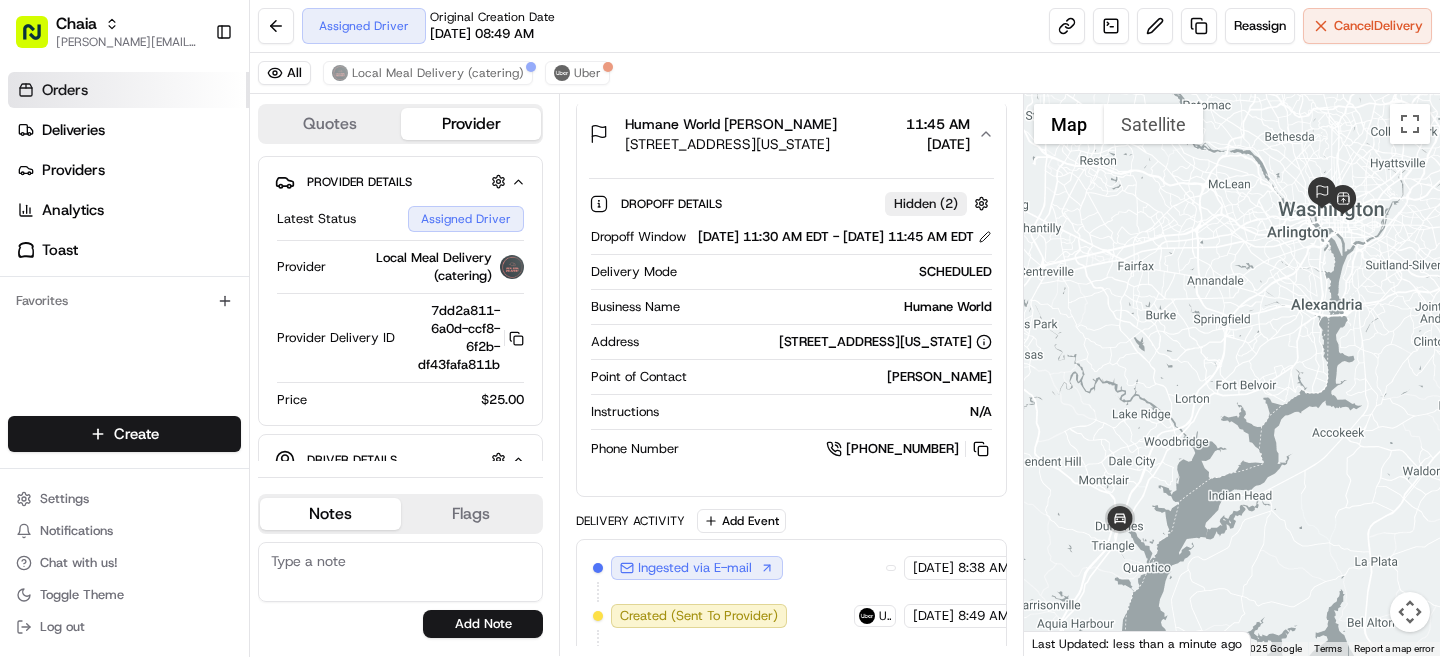 click on "Orders" at bounding box center [128, 90] 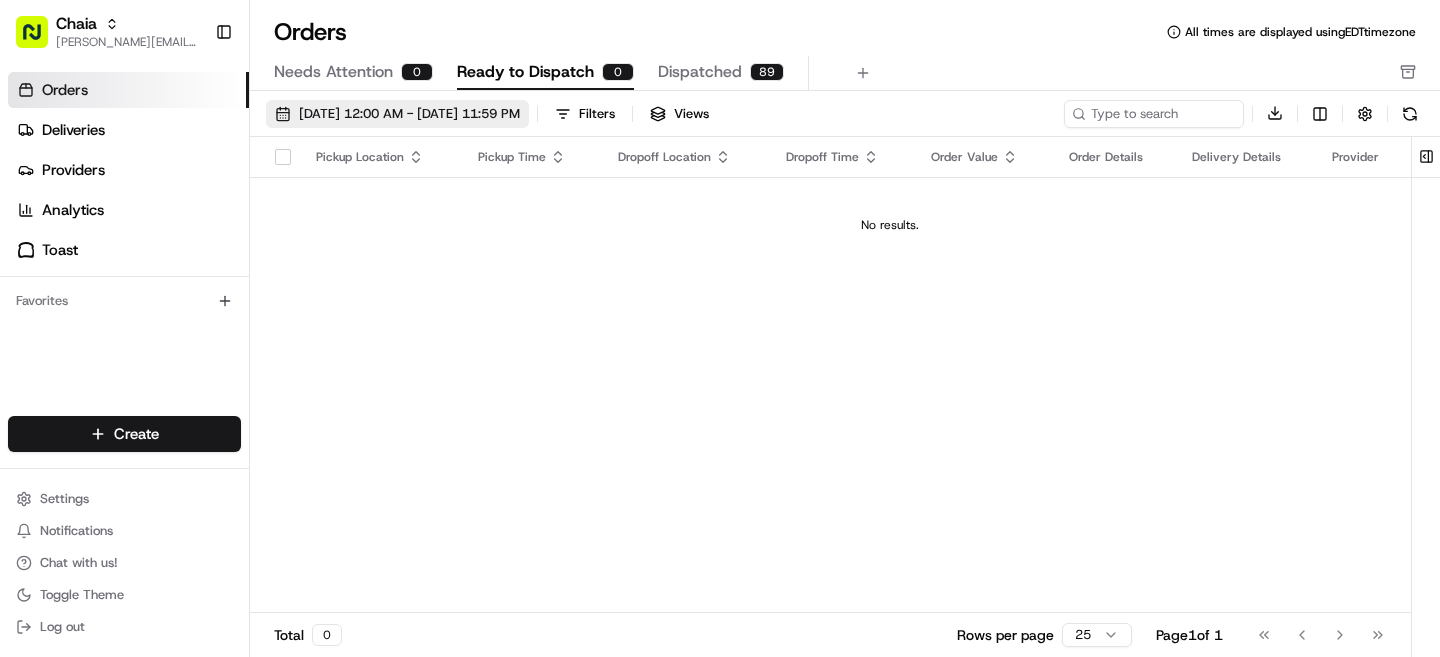 click on "[DATE] 12:00 AM - [DATE] 11:59 PM" at bounding box center [409, 114] 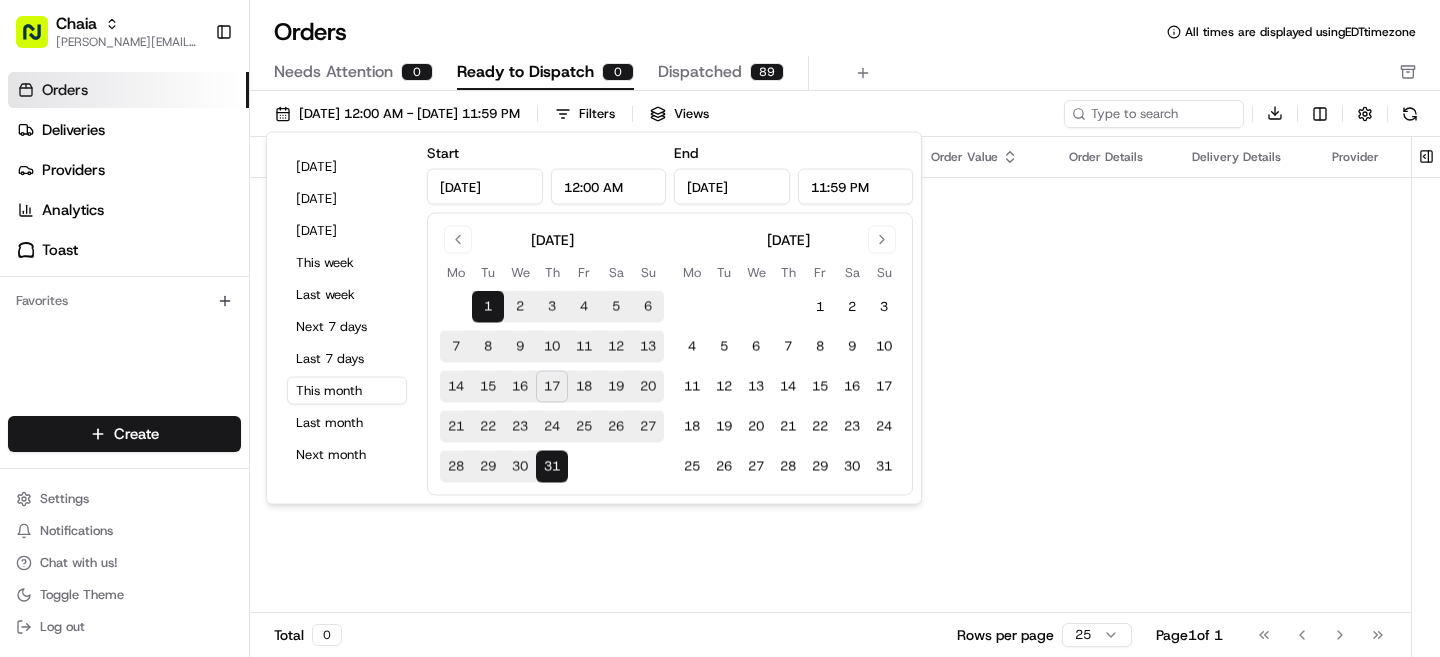 click on "17" at bounding box center [552, 387] 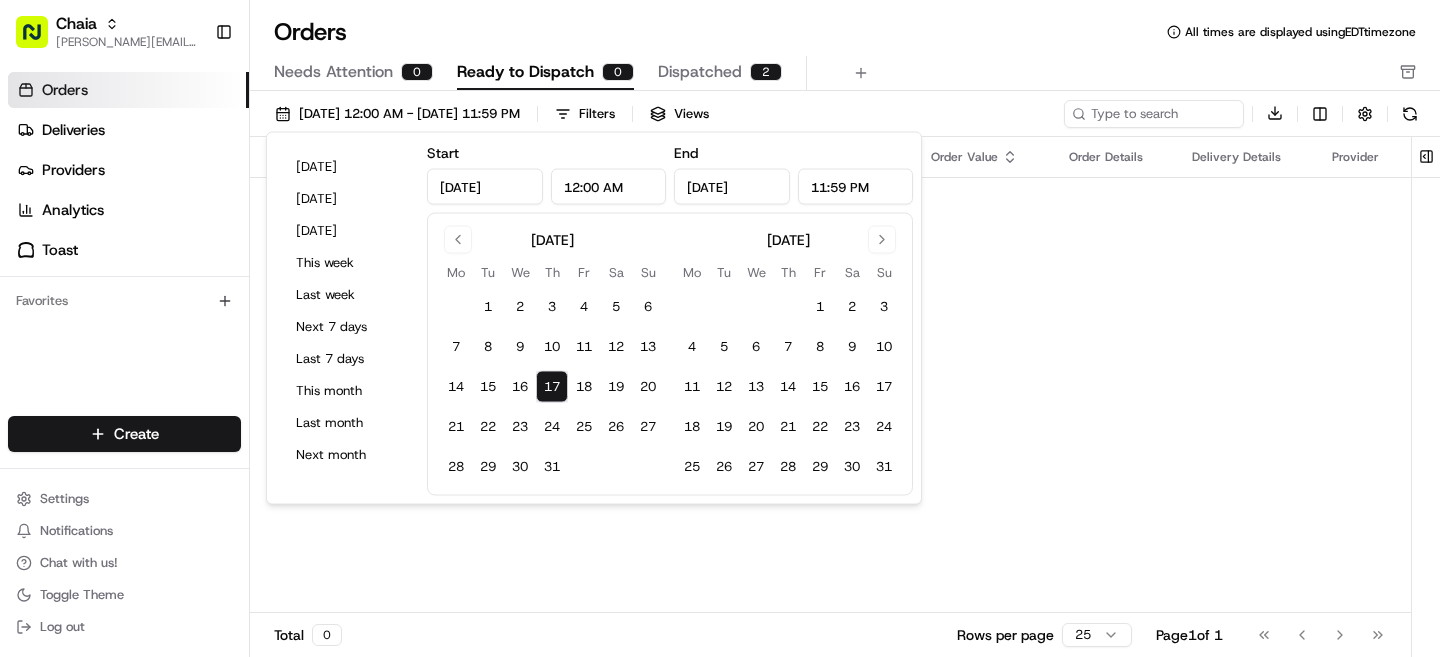 click on "Pickup Location Pickup Time Dropoff Location Dropoff Time Order Value Order Details Delivery Details Provider Actions No results." at bounding box center (890, 375) 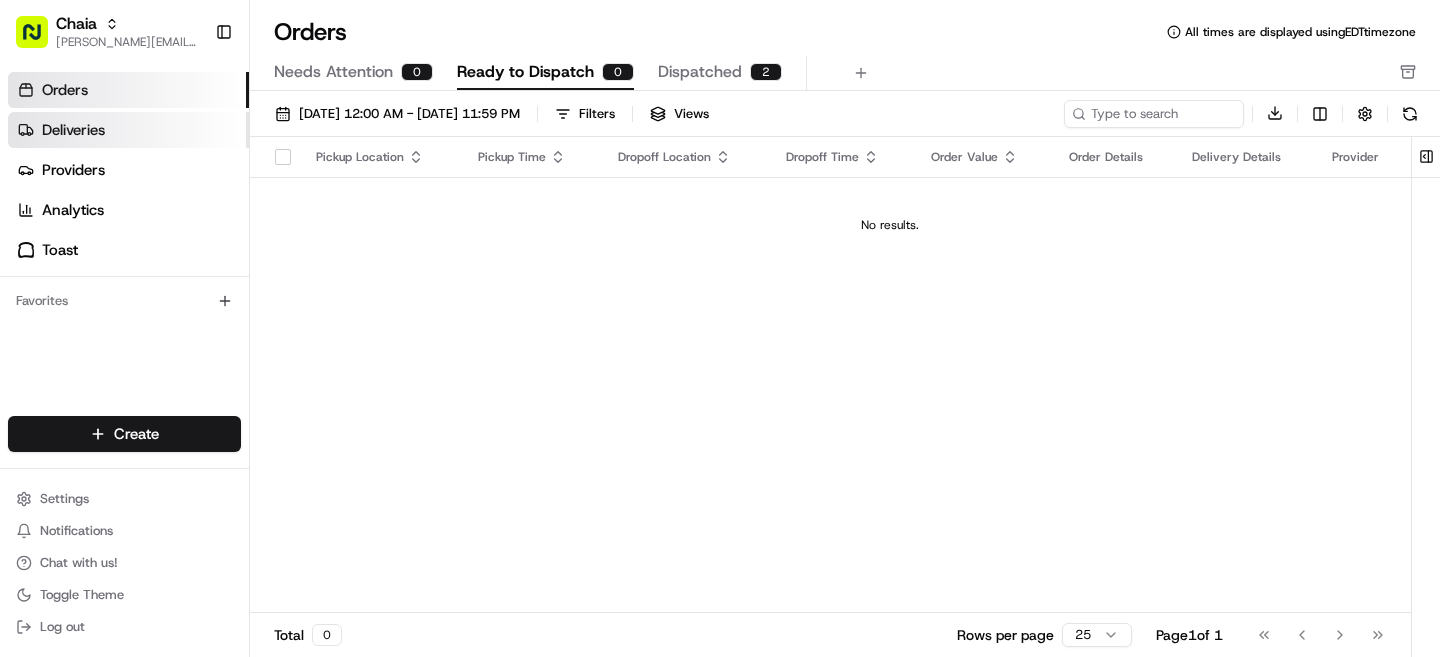 click on "Deliveries" at bounding box center (73, 130) 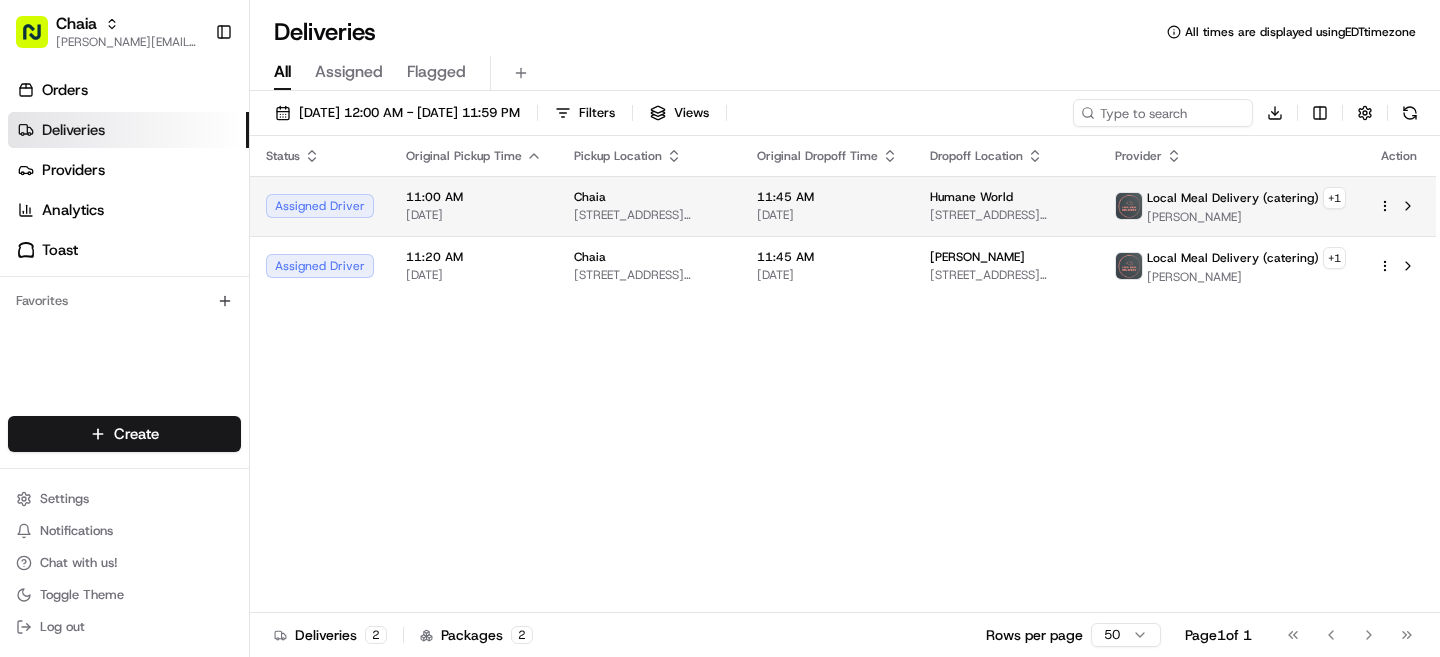 click on "Chaia bettina@chaiatacos.com Toggle Sidebar Orders Deliveries Providers Analytics Toast Favorites Main Menu Members & Organization Organization Users Roles Preferences Customization Tracking Orchestration Automations Dispatch Strategy Locations Pickup Locations Dropoff Locations Billing Billing Refund Requests Integrations Notification Triggers Webhooks API Keys Request Logs Create Settings Notifications Chat with us! Toggle Theme Log out Deliveries All times are displayed using  EDT  timezone All Assigned Flagged 07/17/2025 12:00 AM - 07/17/2025 11:59 PM Filters Views Download Status Original Pickup Time Pickup Location Original Dropoff Time Dropoff Location Provider Action Assigned Driver 11:00 AM 07/17/2025 Chaia 615 I St NW, Washington, DC 20001, USA 11:45 AM 07/17/2025 Humane World 1255 23rd St NW, Washington, DC 20037, USA Local Meal Delivery (catering) + 1 Victor Blocker Assigned Driver 11:20 AM 07/17/2025 Chaia 3207 Grace St NW, Washington, DC 20007, USA 11:45 AM 07/17/2025 + 1 2 2 50" at bounding box center [720, 328] 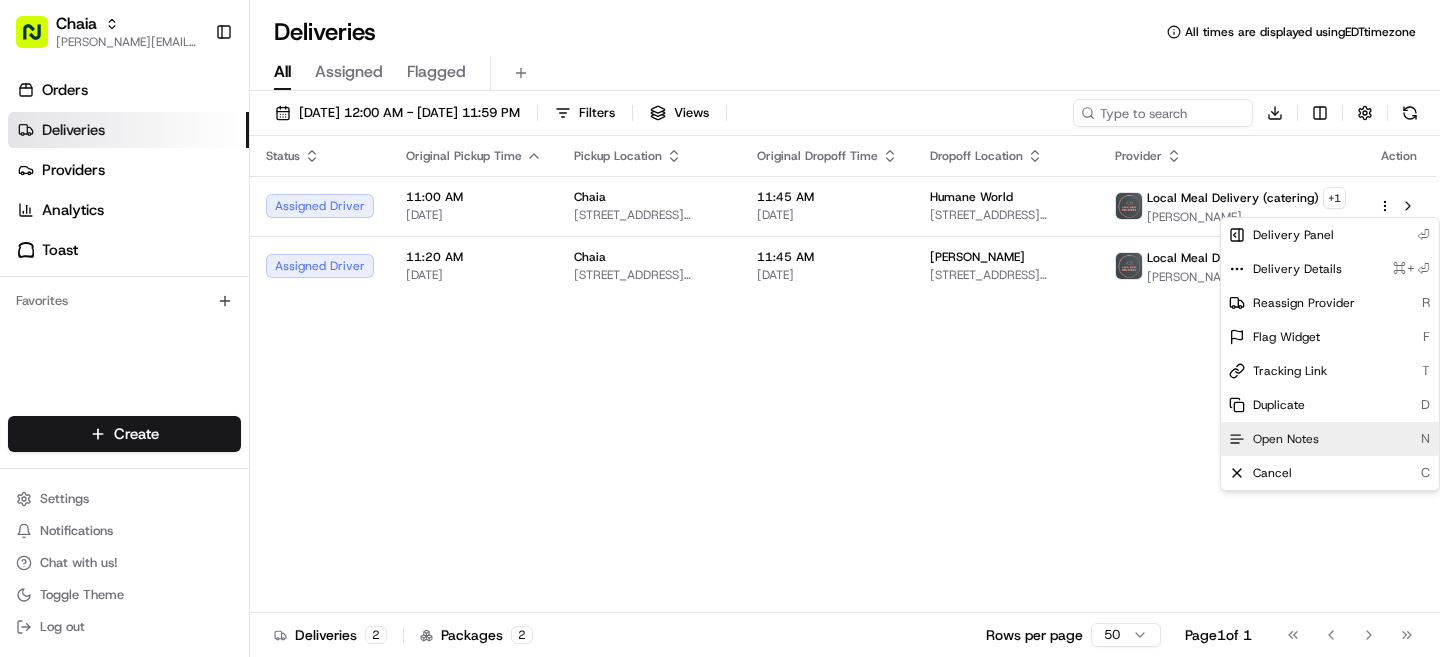 click on "Open Notes N" at bounding box center [1330, 439] 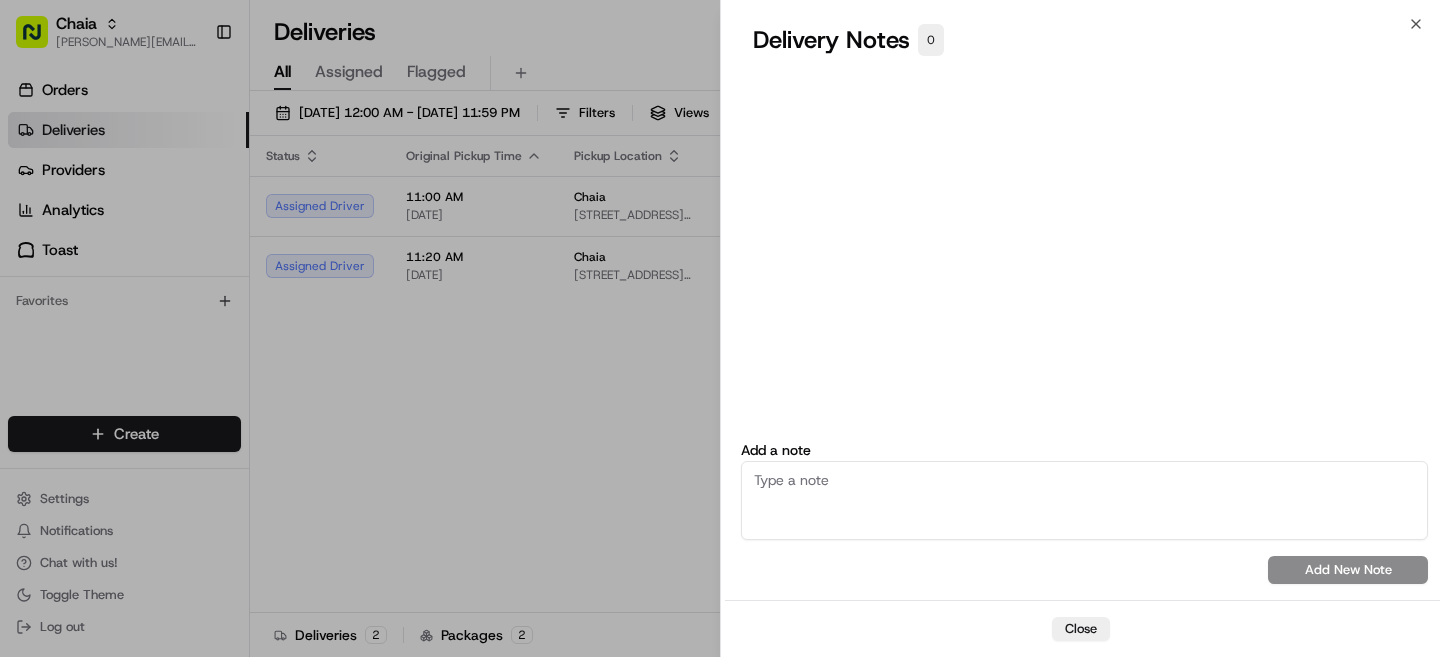 click on "Add a note" at bounding box center [1084, 500] 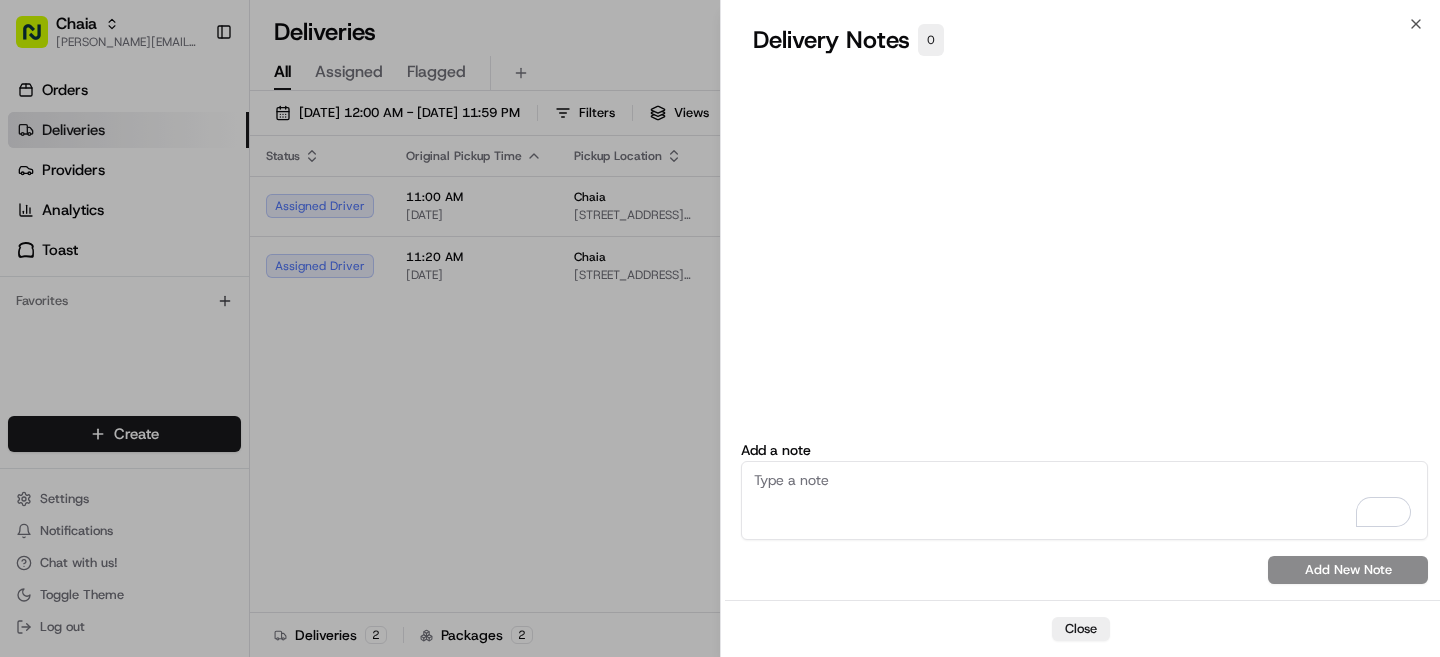 click on "Add a note bettina@chaiatacos.com Add New Note" at bounding box center [1084, 513] 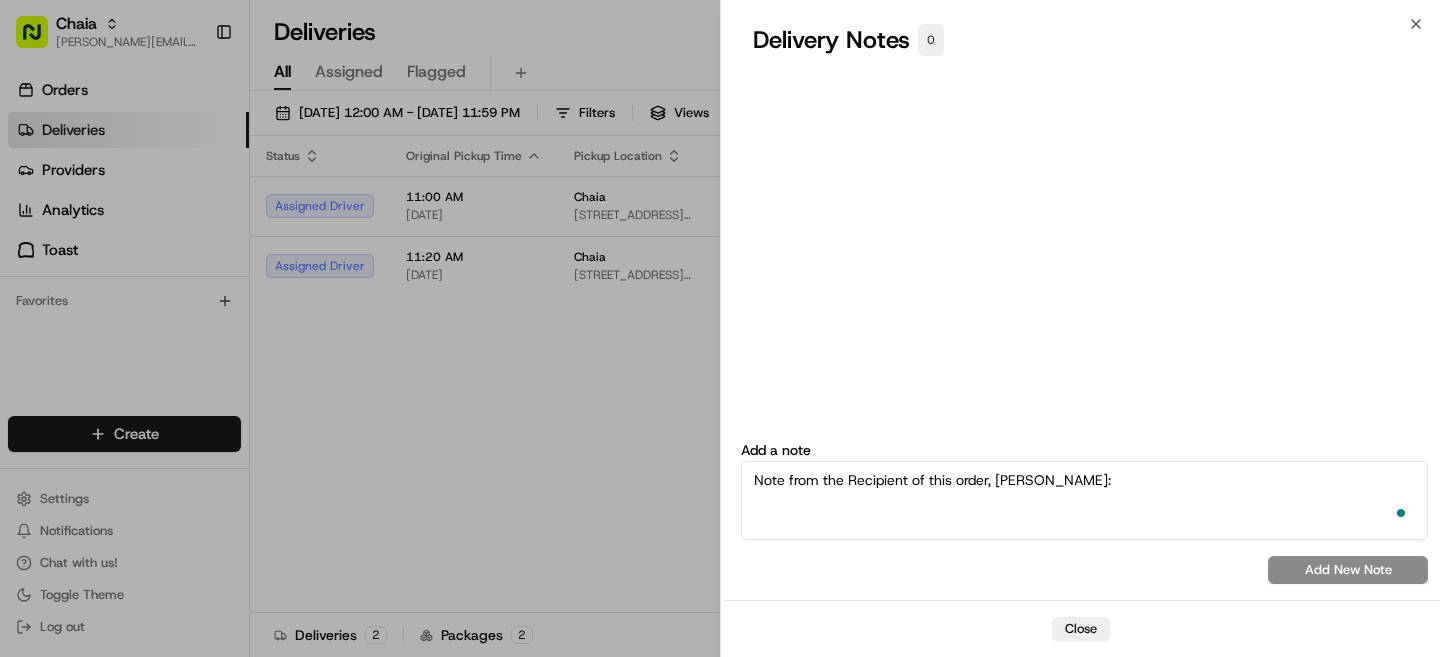 paste on "Good Morning!
My cell phone in case you need it is 301-752-5214.
There is a pull off spot for delivery’s right in front of the building as well your driver can use.
The street in front of the building is one way so if they miss it they will have to go around.
The concierge will let them in and grant access to the 4th floor.
We are in Suite 450 which is right off the elevators.
The receptionist will be expecting them and let them in.
Please let me know if there is anything else you need to know for today.
VR,
Juli" 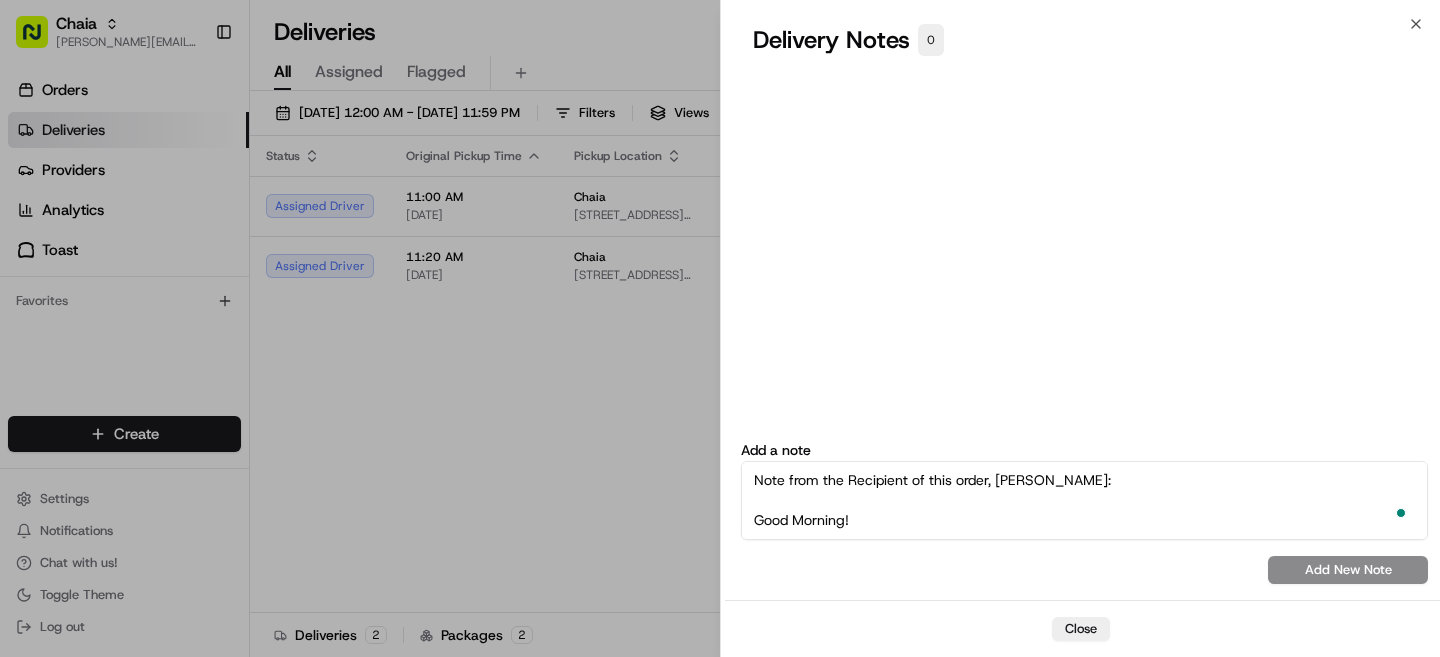 scroll, scrollTop: 430, scrollLeft: 0, axis: vertical 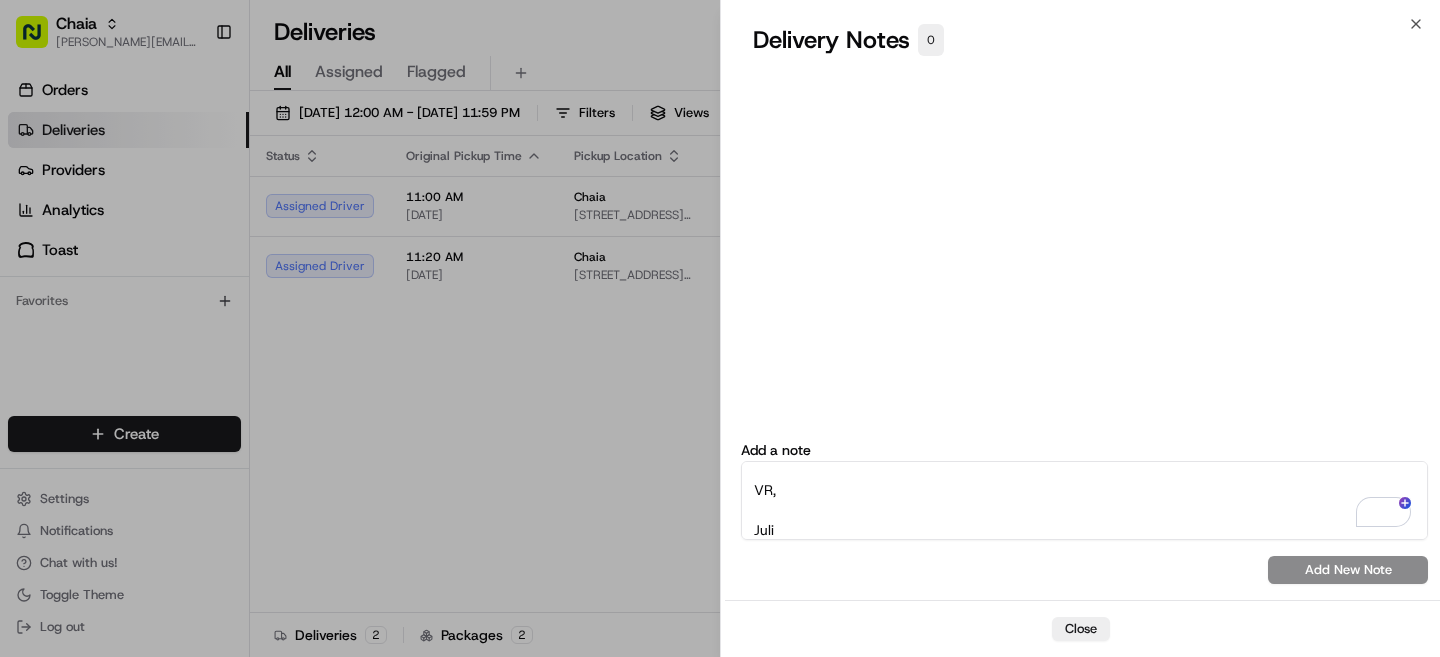drag, startPoint x: 783, startPoint y: 537, endPoint x: 751, endPoint y: 481, distance: 64.49806 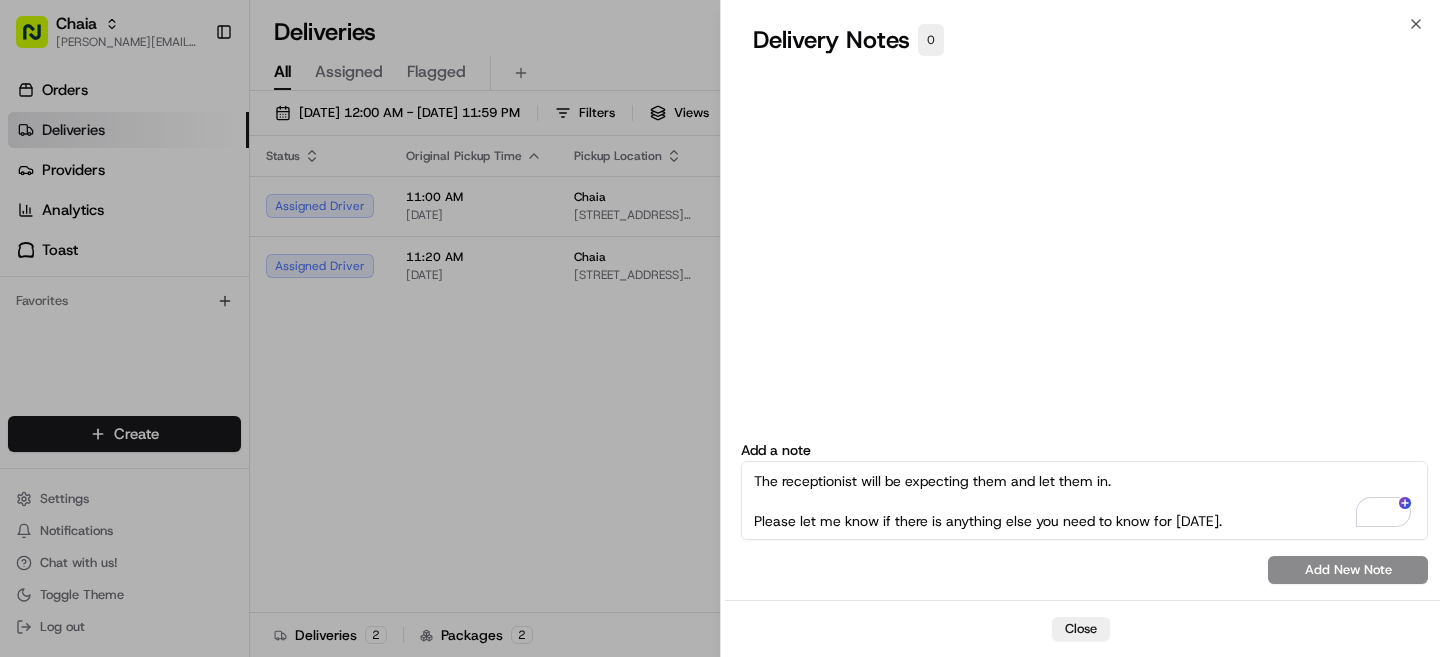 scroll, scrollTop: 399, scrollLeft: 0, axis: vertical 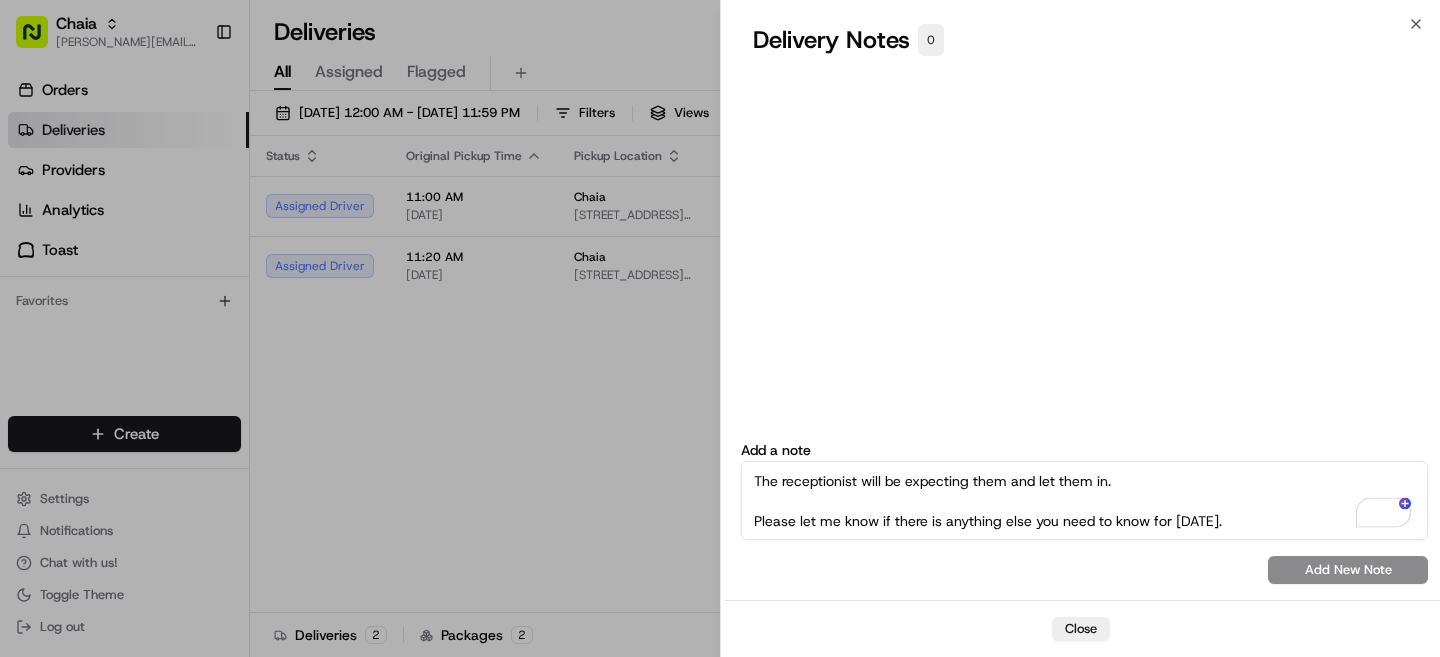 click on "Note from the Recipient of this order, Juli Ellis:
Good Morning!
My cell phone in case you need it is 301-752-5214.
There is a pull off spot for delivery’s right in front of the building as well your driver can use.
The street in front of the building is one way so if they miss it they will have to go around.
The concierge will let them in and grant access to the 4th floor.
We are in Suite 450 which is right off the elevators.
The receptionist will be expecting them and let them in.
Please let me know if there is anything else you need to know for today." at bounding box center [1084, 500] 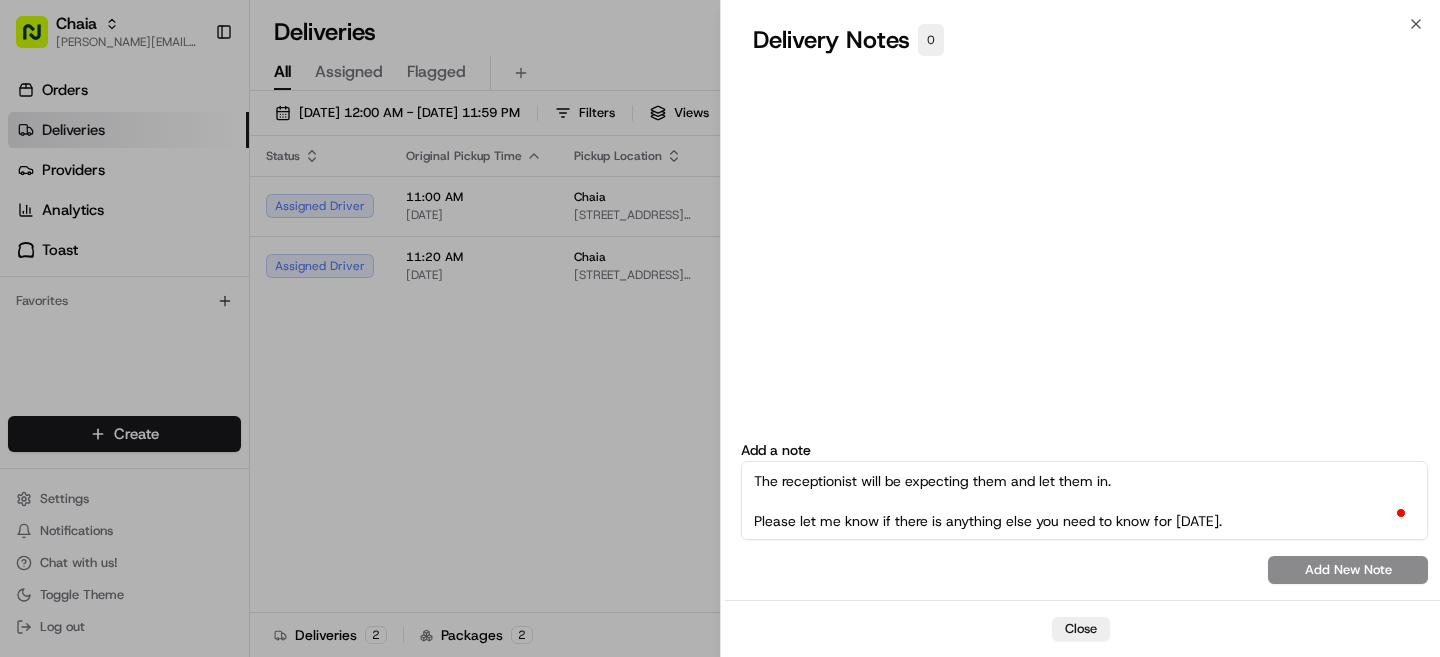 scroll, scrollTop: 359, scrollLeft: 0, axis: vertical 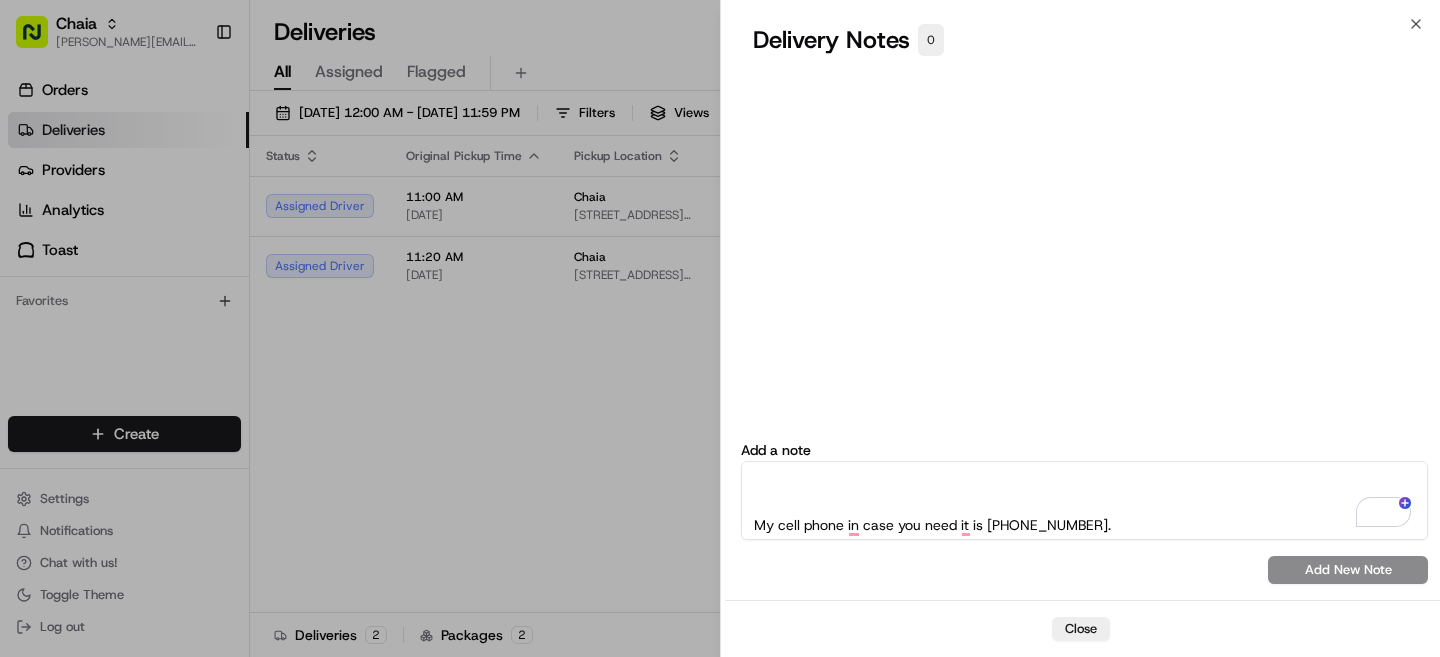 click on "Note from the Recipient of this order, Juli Ellis:
Good Morning!
My cell phone in case you need it is 301-752-5214.
There is a pull off spot for delivery’s right in front of the building as well your driver can use.
The street in front of the building is one way so if they miss it they will have to go around.
The concierge will let them in and grant access to the 4th floor.
We are in Suite 450 which is right off the elevators.
The receptionist will be expecting them and let them in." at bounding box center [1084, 500] 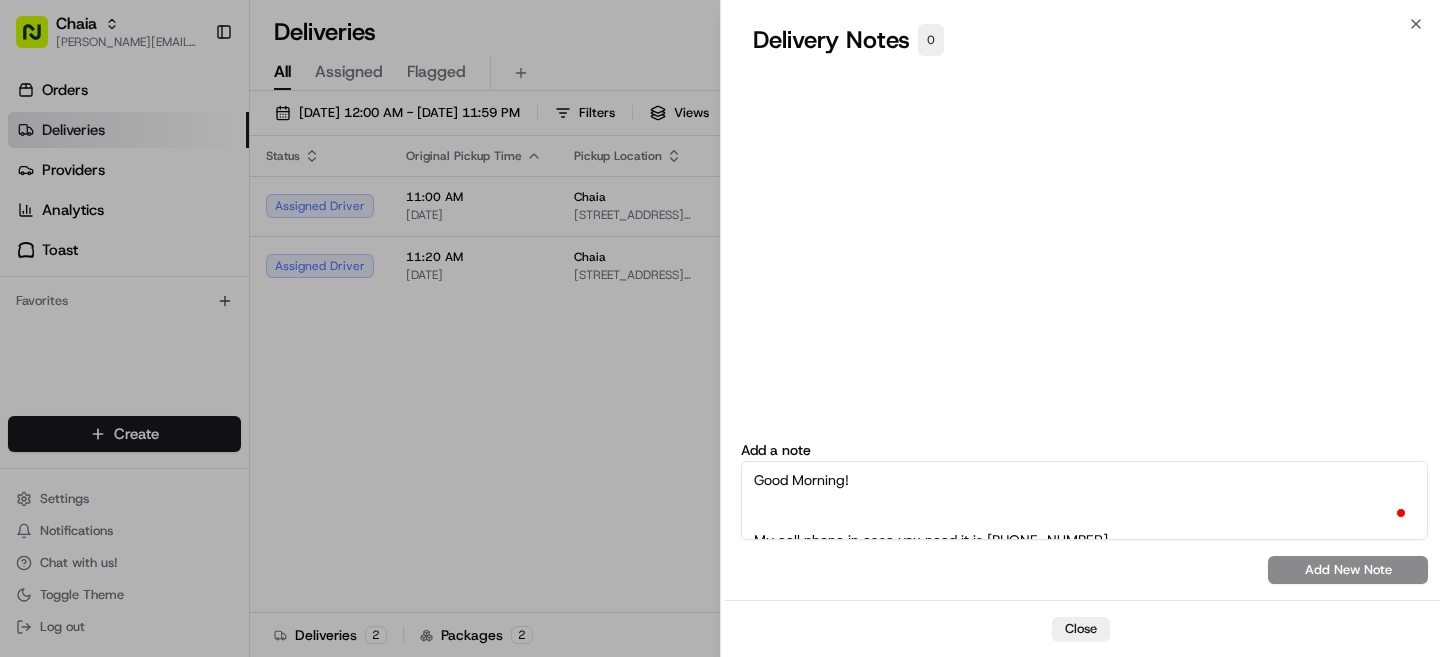 click on "Note from the Recipient of this order, Juli Ellis:
Good Morning!
My cell phone in case you need it is 301-752-5214.
There is a pull off spot for delivery’s right in front of the building as well your driver can use.
The street in front of the building is one way so if they miss it they will have to go around.
The concierge will let them in and grant access to the 4th floor.
We are in Suite 450 which is right off the elevators.
The receptionist will be expecting them and let them in." at bounding box center (1084, 500) 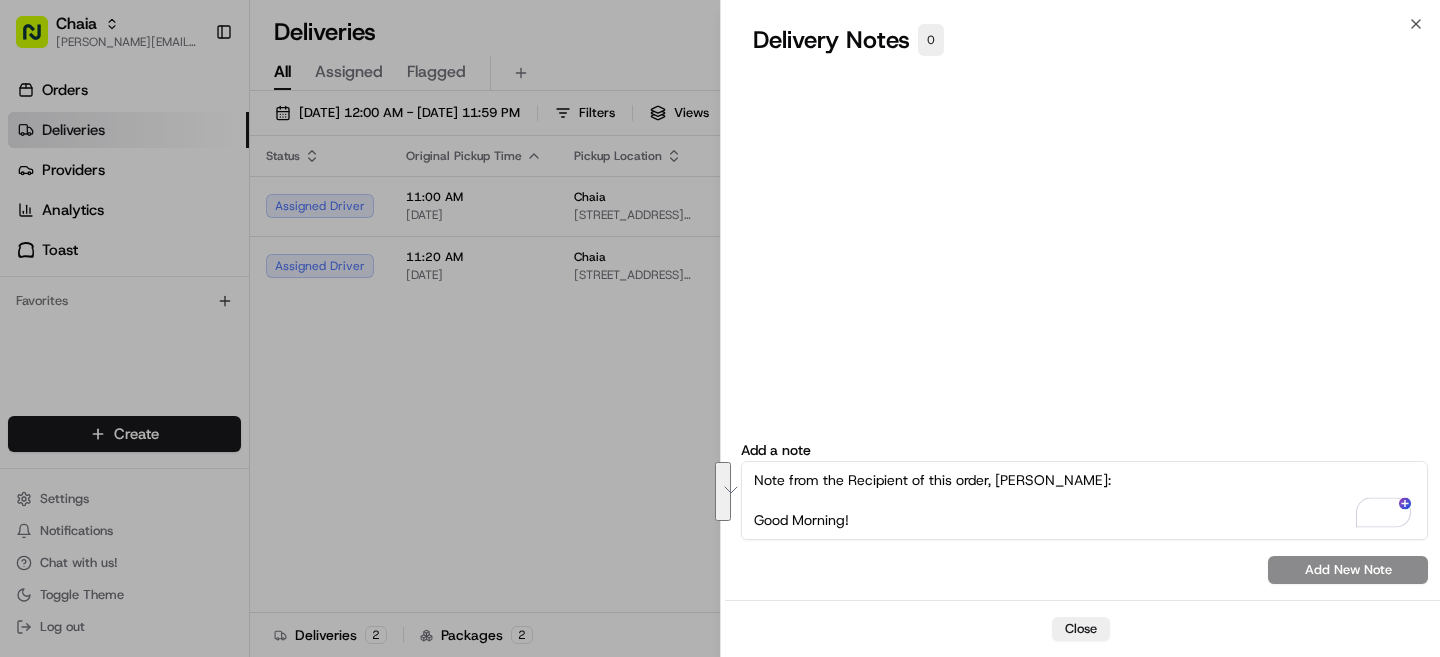 drag, startPoint x: 871, startPoint y: 485, endPoint x: 713, endPoint y: 463, distance: 159.52429 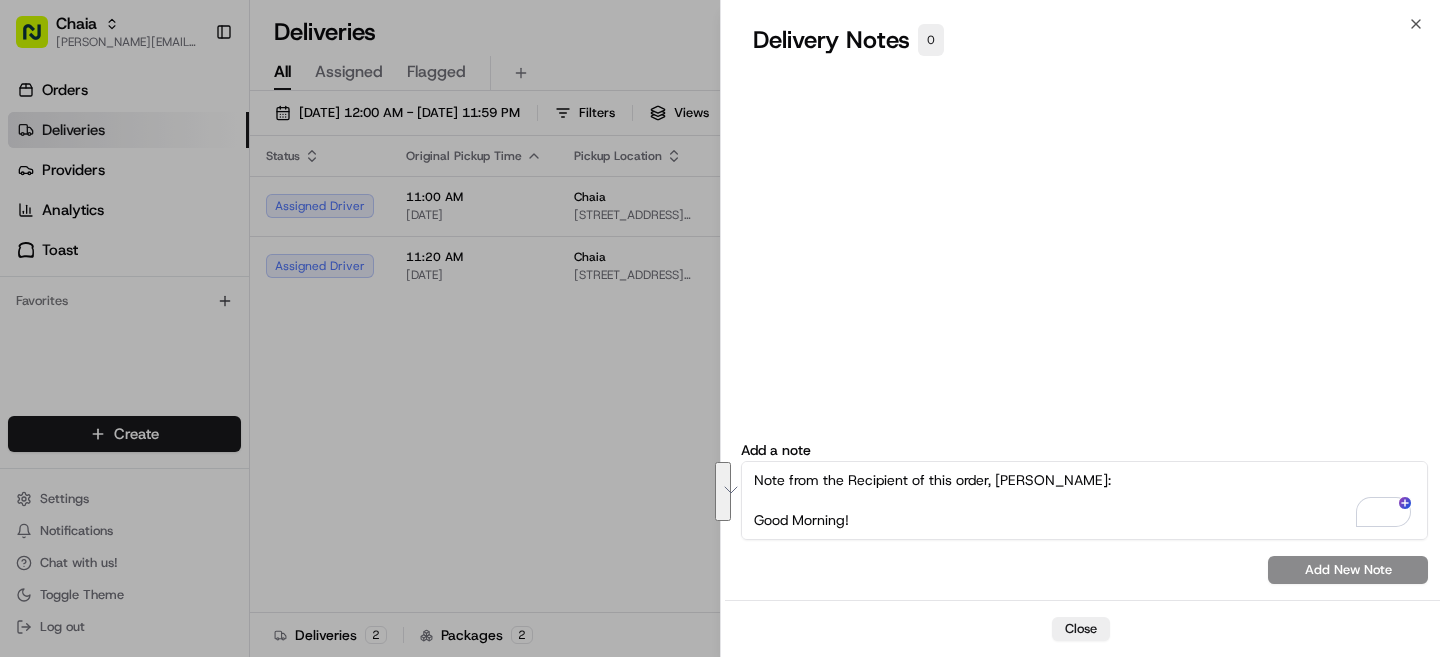 click on "Note from the Recipient of this order, Juli Ellis:
Good Morning!
My cell phone in case you need it is 301-752-5214.
There is a pull off spot for delivery’s right in front of the building as well your driver can use.
The street in front of the building is one way so if they miss it they will have to go around.
The concierge will let them in and grant access to the 4th floor.
We are in Suite 450 which is right off the elevators.
The receptionist will be expecting them and let them in." at bounding box center (1084, 500) 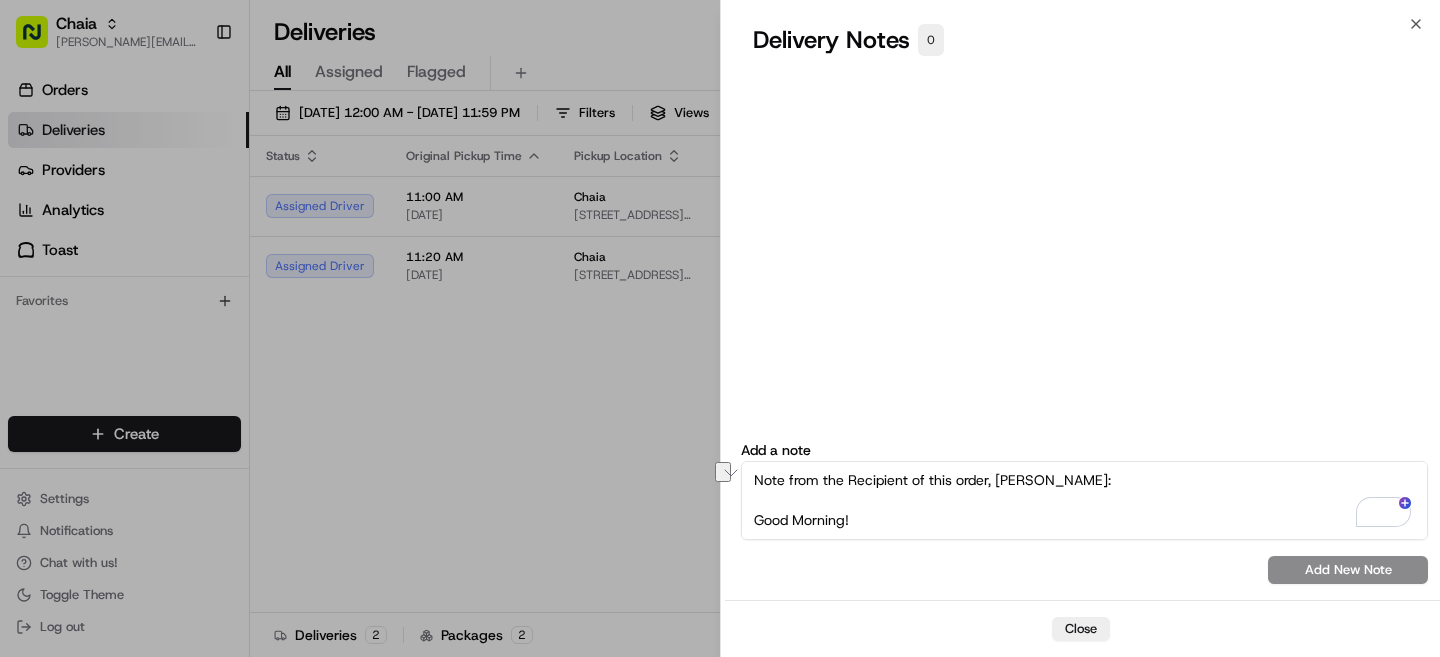 drag, startPoint x: 883, startPoint y: 515, endPoint x: 732, endPoint y: 503, distance: 151.47607 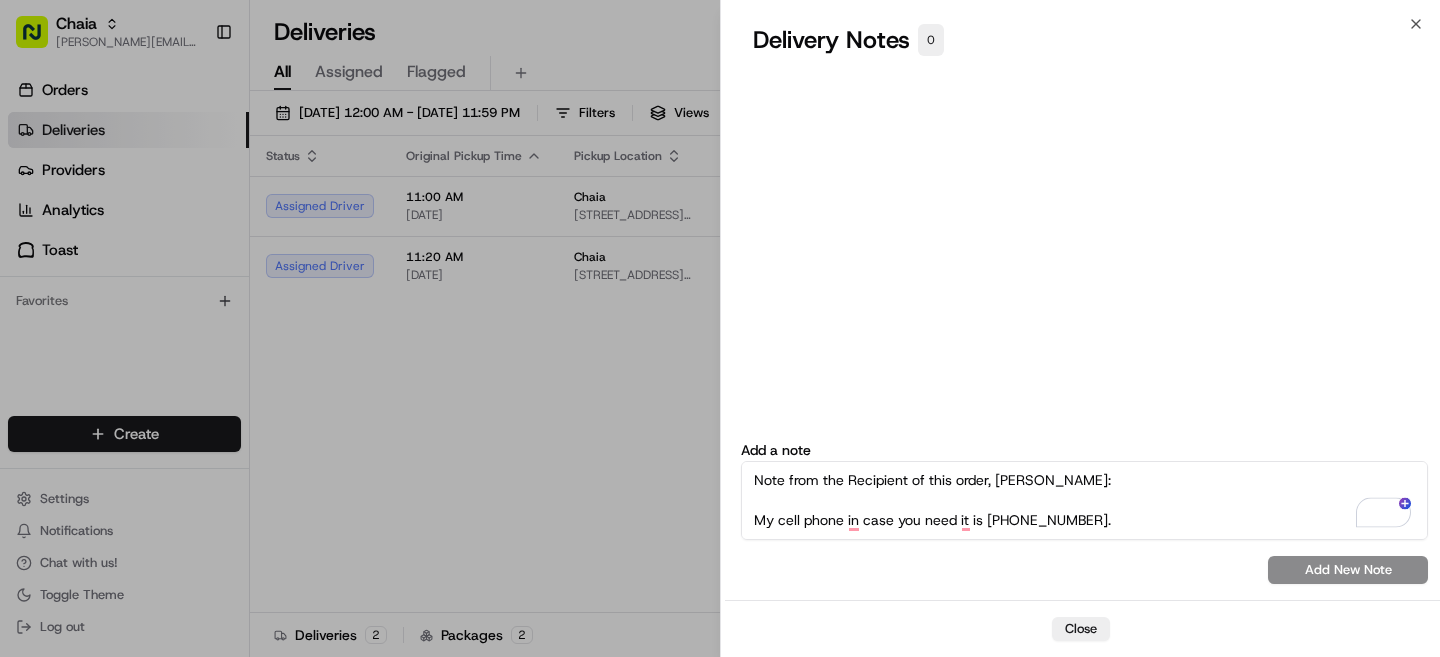 click on "Note from the Recipient of this order, Juli Ellis:
My cell phone in case you need it is 301-752-5214.
There is a pull off spot for delivery’s right in front of the building as well your driver can use.
The street in front of the building is one way so if they miss it they will have to go around.
The concierge will let them in and grant access to the 4th floor.
We are in Suite 450 which is right off the elevators.
The receptionist will be expecting them and let them in." at bounding box center [1084, 500] 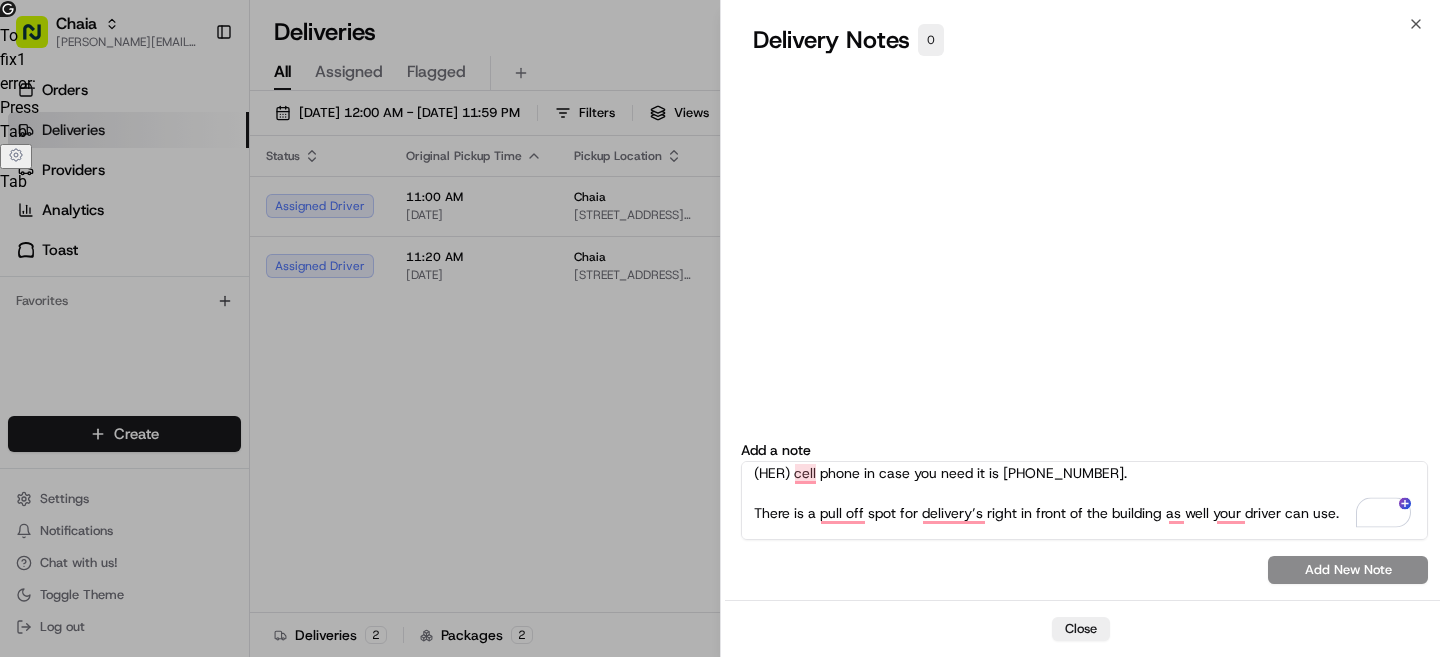 drag, startPoint x: 1114, startPoint y: 477, endPoint x: 1008, endPoint y: 479, distance: 106.01887 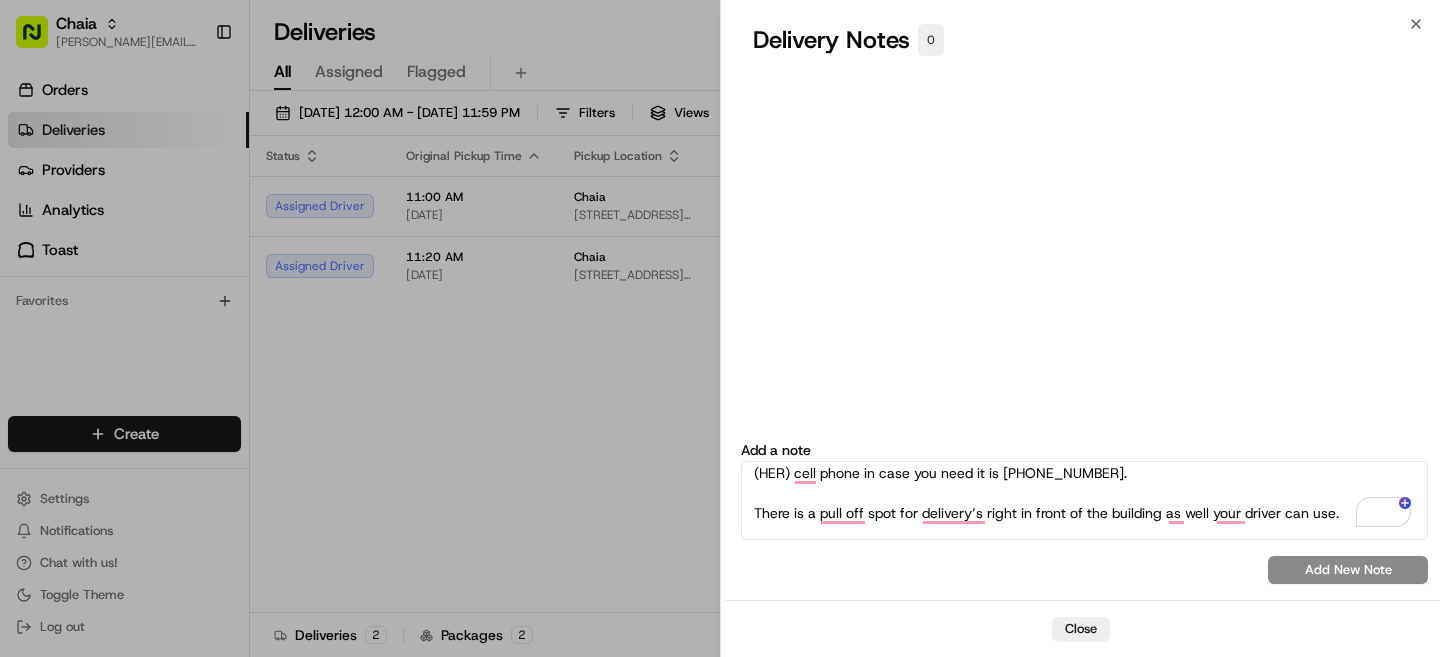 type on "Note from the Recipient of this order, Juli Ellis:
(HER) cell phone in case you need it is 301-752-5214.
There is a pull off spot for delivery’s right in front of the building as well your driver can use.
The street in front of the building is one way so if they miss it they will have to go around.
The concierge will let them in and grant access to the 4th floor.
We are in Suite 450 which is right off the elevators.
The receptionist will be expecting them and let them in." 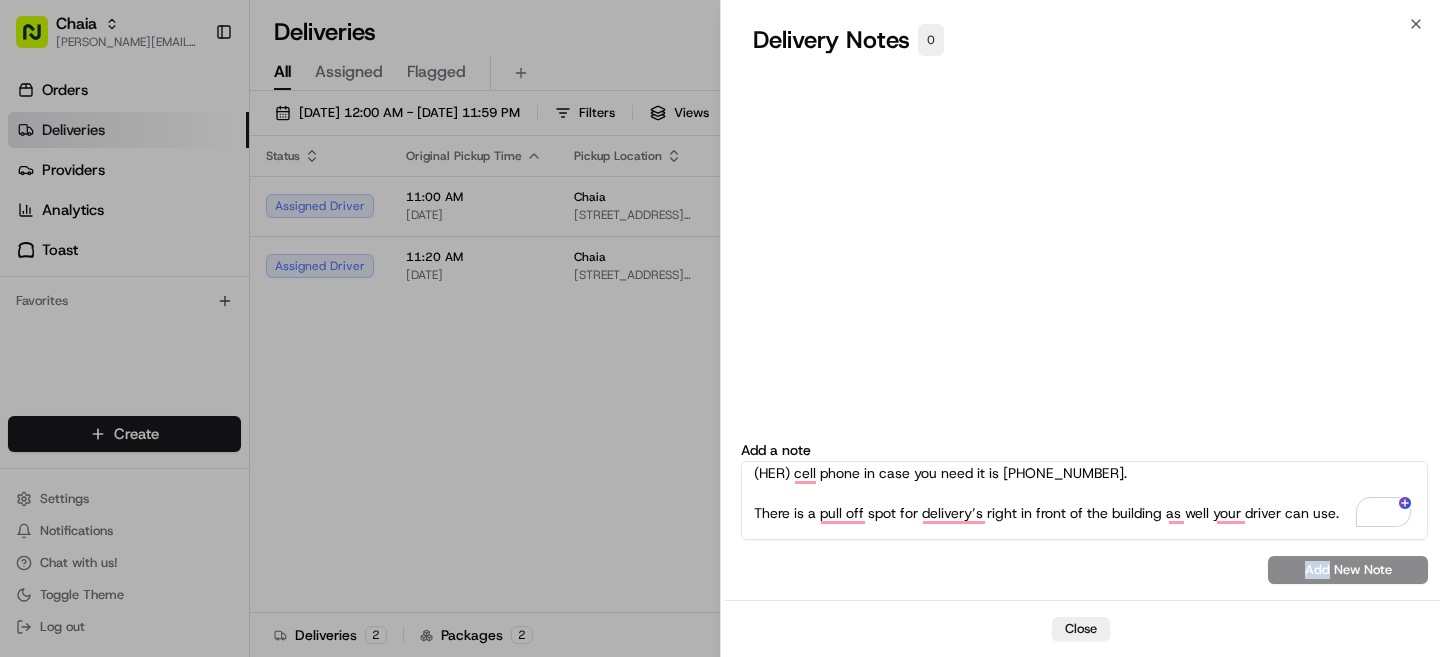 click on "Add a note Note from the Recipient of this order, Juli Ellis:
(HER) cell phone in case you need it is 301-752-5214.
There is a pull off spot for delivery’s right in front of the building as well your driver can use.
The street in front of the building is one way so if they miss it they will have to go around.
The concierge will let them in and grant access to the 4th floor.
We are in Suite 450 which is right off the elevators.
The receptionist will be expecting them and let them in.
bettina@chaiatacos.com Add New Note" at bounding box center [1084, 513] 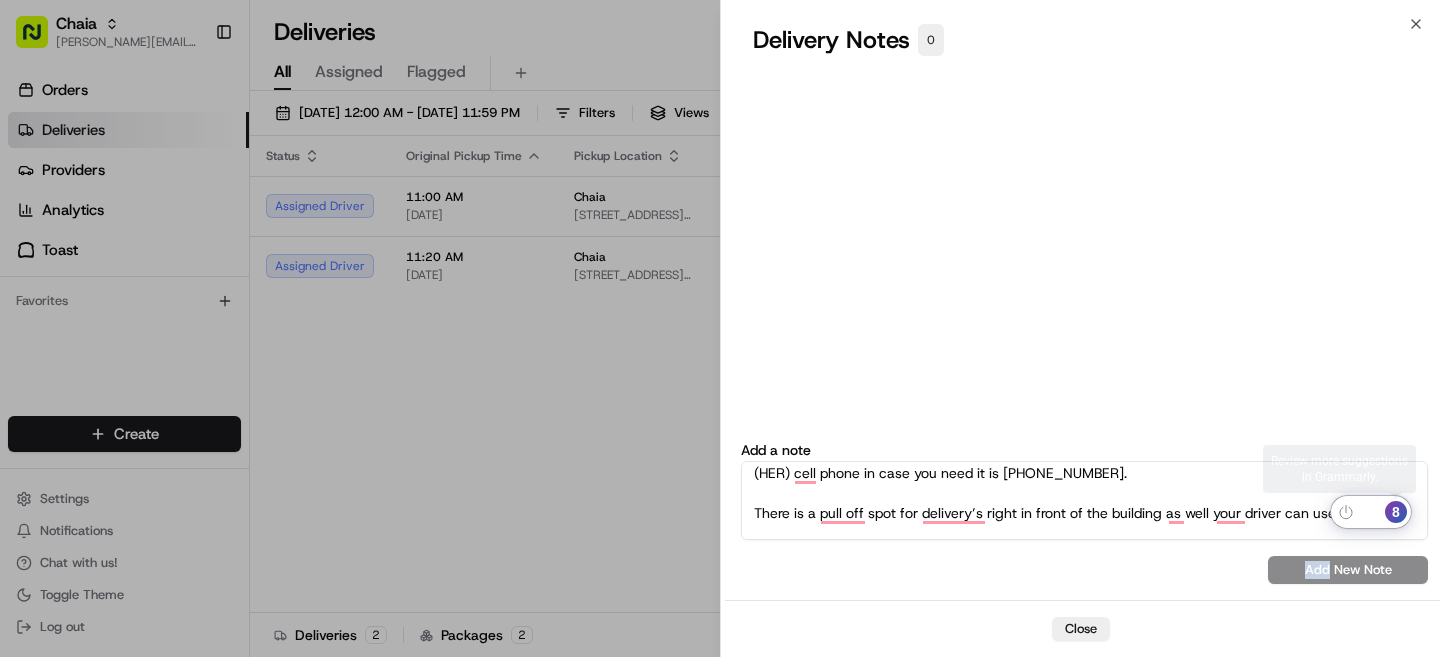 click on "8" 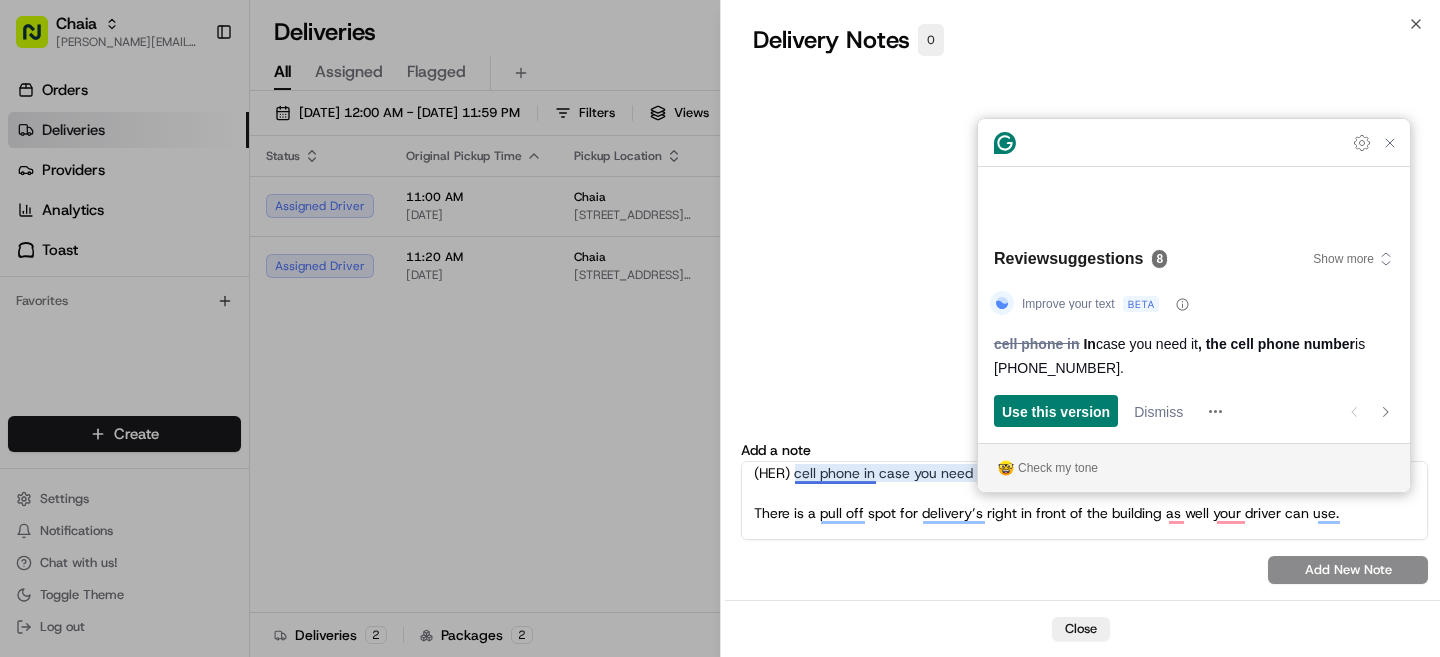 click on "Note from the Recipient of this order, Juli Ellis:
(HER) cell phone in case you need it is 301-752-5214.
There is a pull off spot for delivery’s right in front of the building as well your driver can use.
The street in front of the building is one way so if they miss it they will have to go around.
The concierge will let them in and grant access to the 4th floor.
We are in Suite 450 which is right off the elevators.
The receptionist will be expecting them and let them in." at bounding box center (1084, 500) 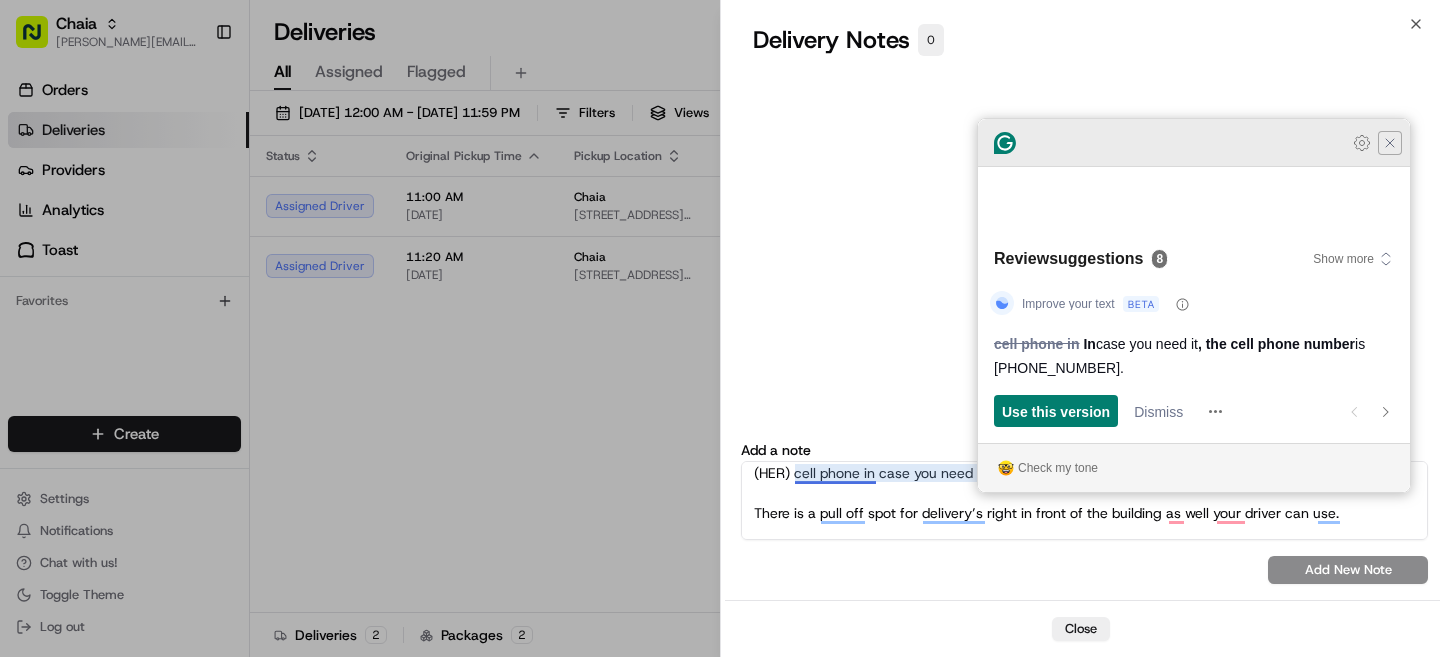 click 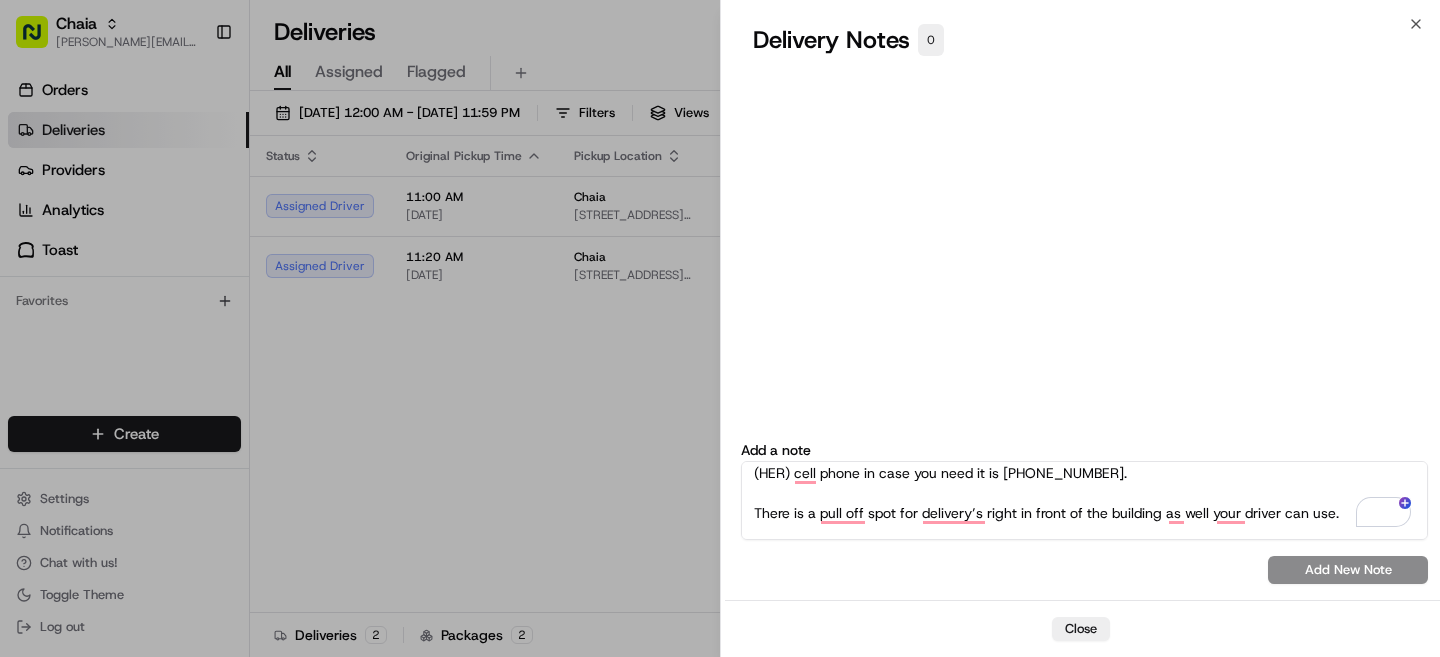 click on "Add a note Note from the Recipient of this order, Juli Ellis:
(HER) cell phone in case you need it is 301-752-5214.
There is a pull off spot for delivery’s right in front of the building as well your driver can use.
The street in front of the building is one way so if they miss it they will have to go around.
The concierge will let them in and grant access to the 4th floor.
We are in Suite 450 which is right off the elevators.
The receptionist will be expecting them and let them in.
bettina@chaiatacos.com Add New Note" at bounding box center (1084, 513) 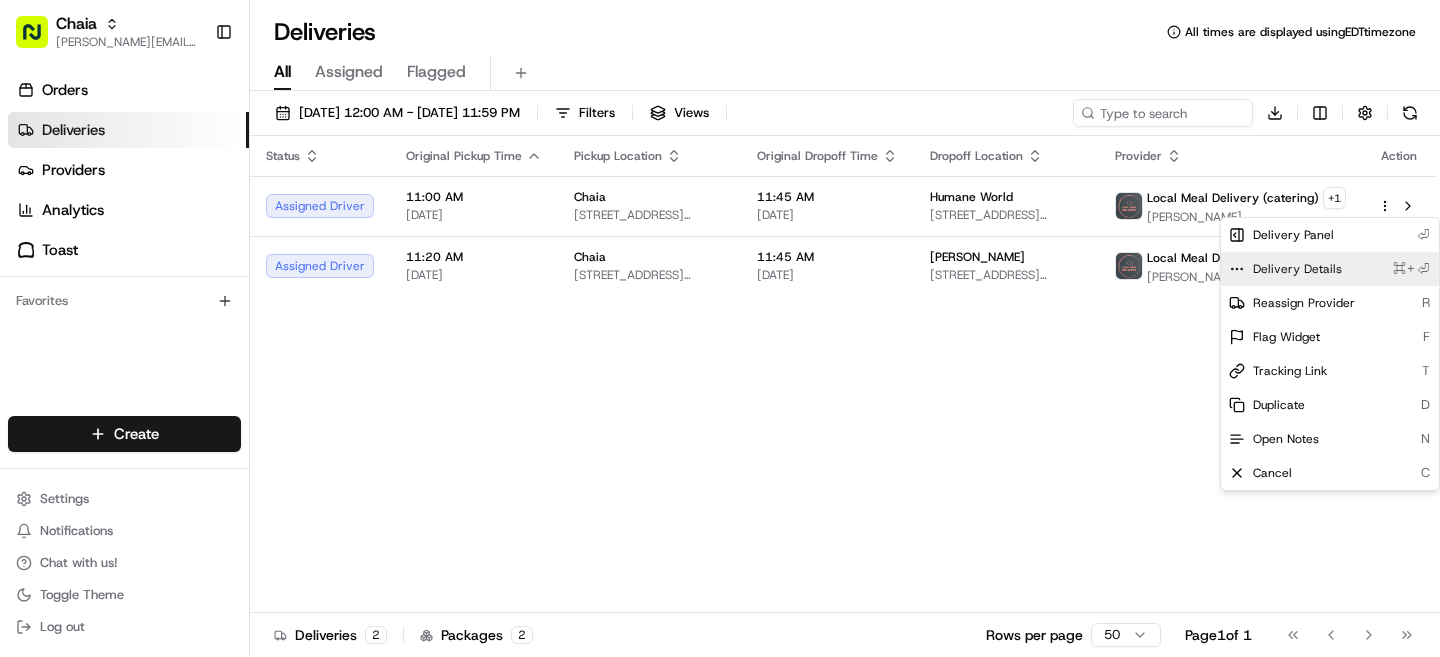 click on "Delivery Details" at bounding box center (1297, 269) 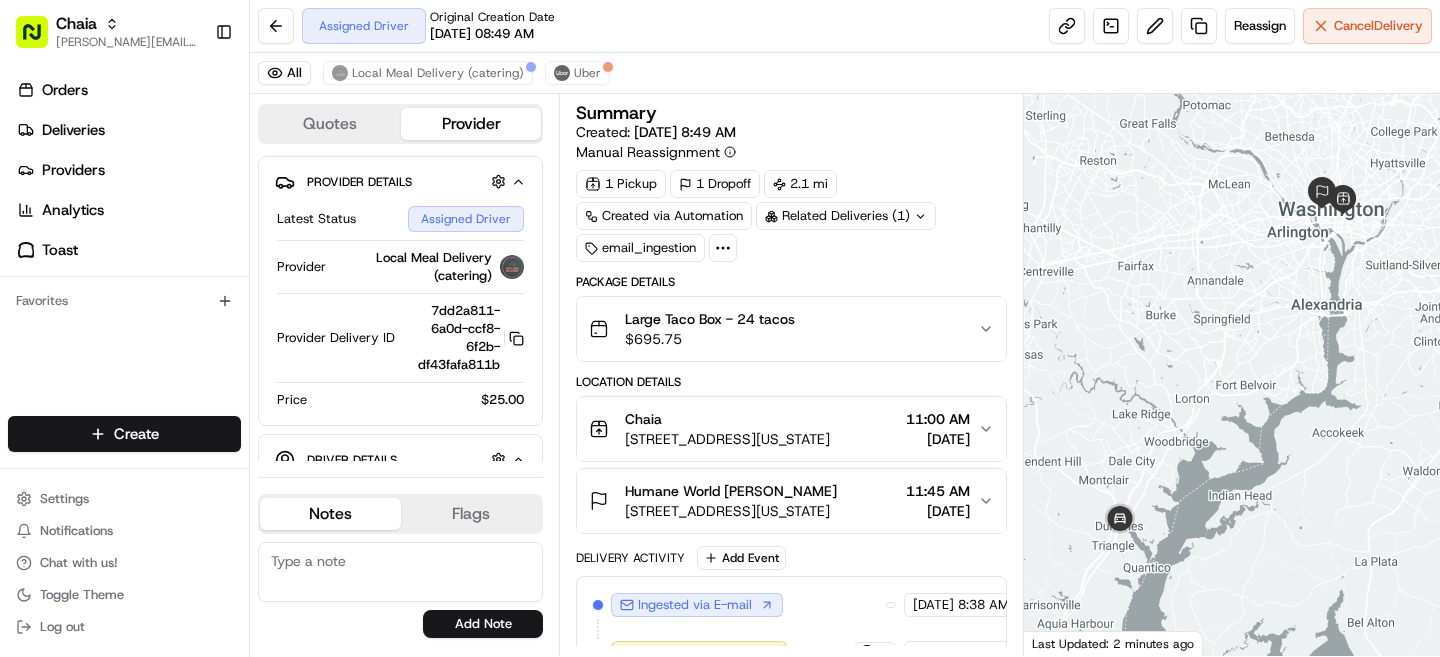 scroll, scrollTop: 0, scrollLeft: 0, axis: both 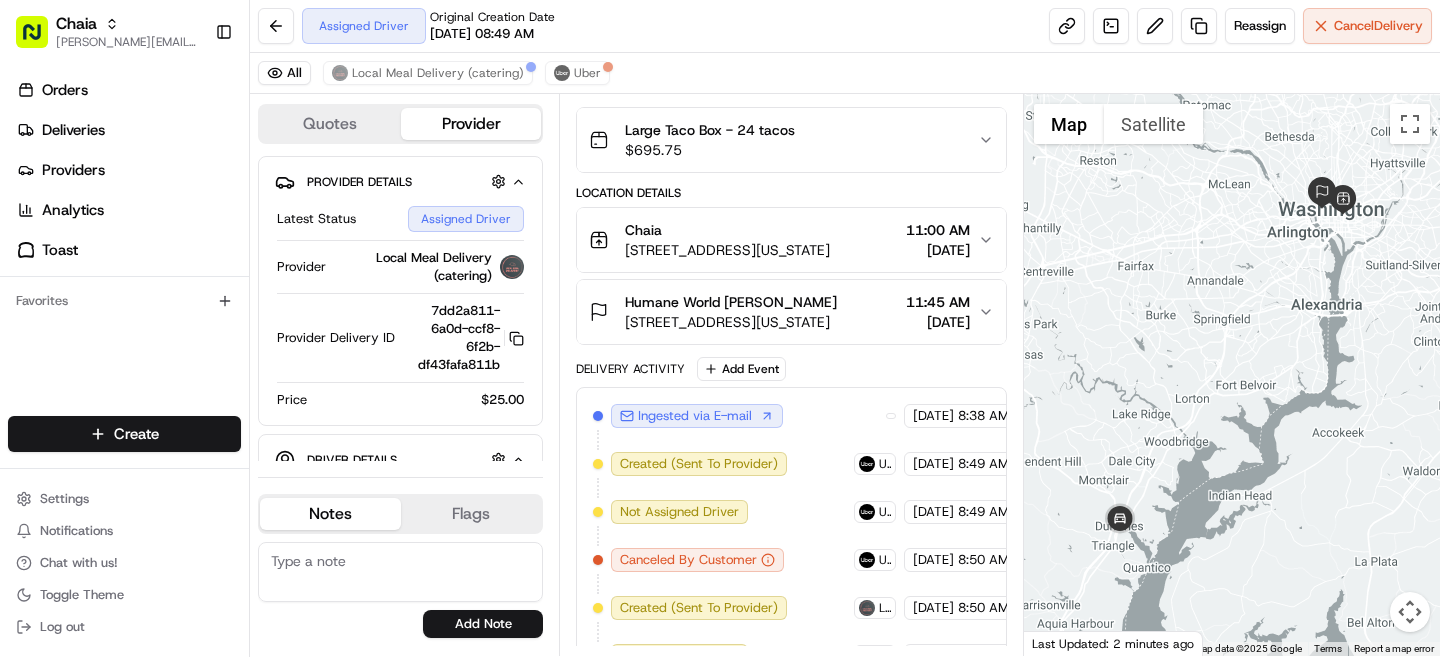 click at bounding box center [400, 572] 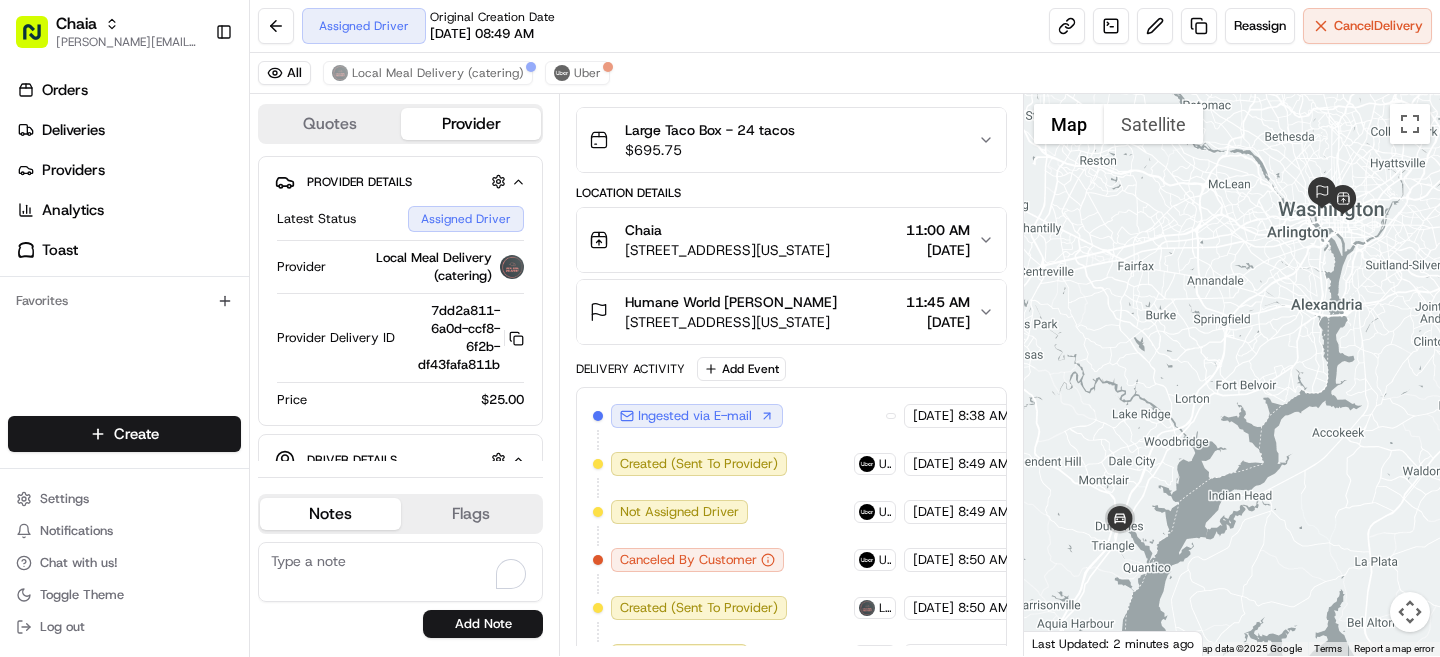 paste on "301-752-5214." 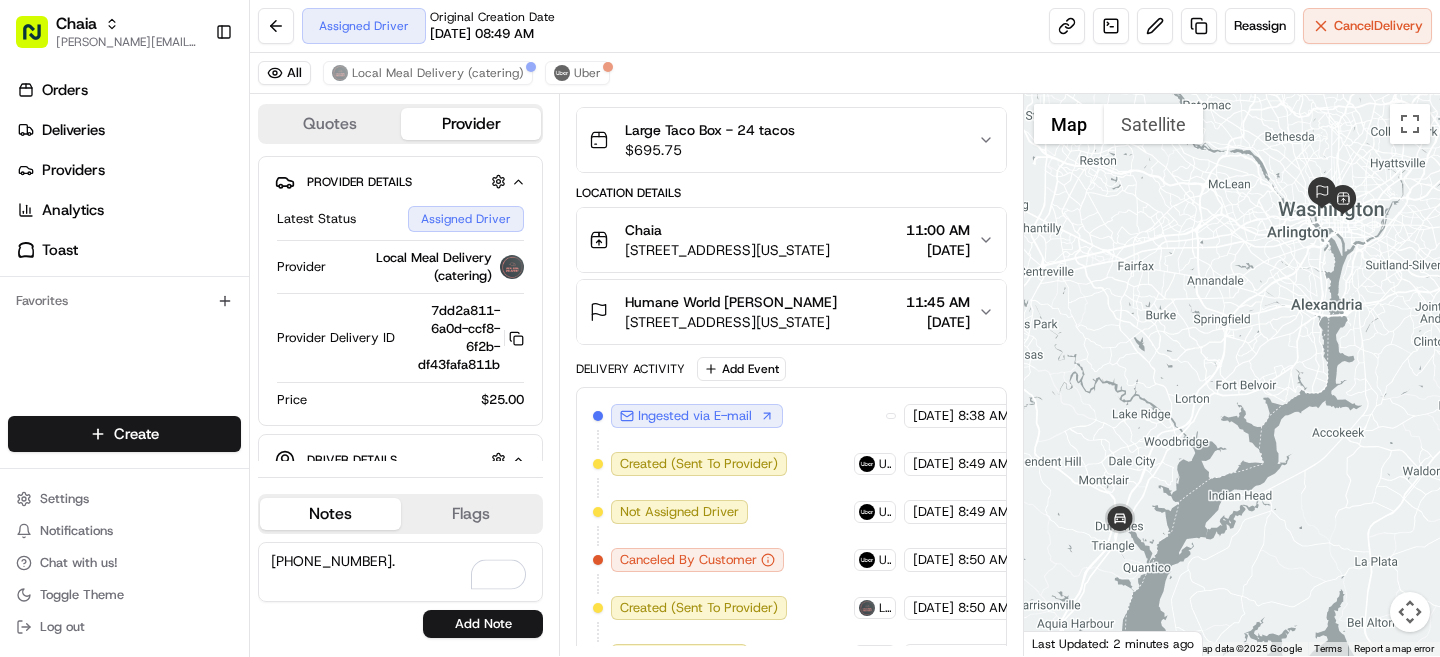 click on "301-752-5214." at bounding box center (400, 572) 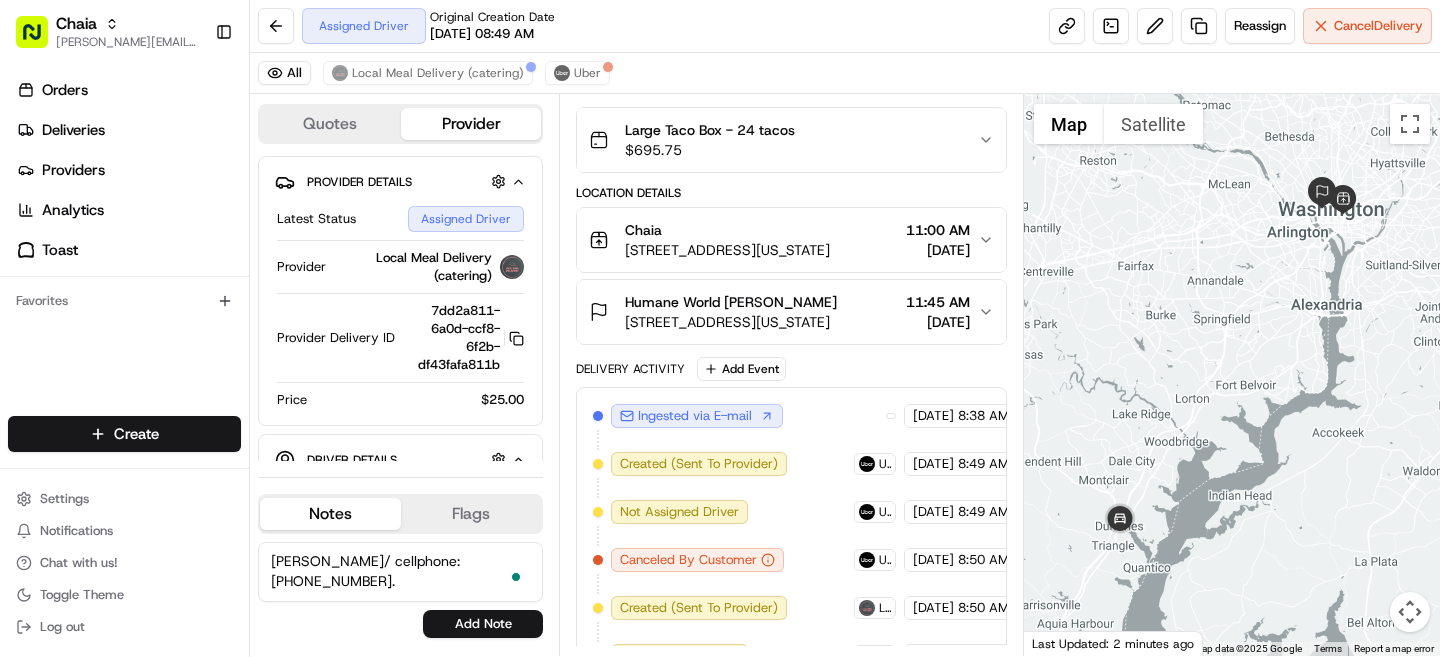 click on "Juli Ellis/ cellphone:301-752-5214." at bounding box center (400, 572) 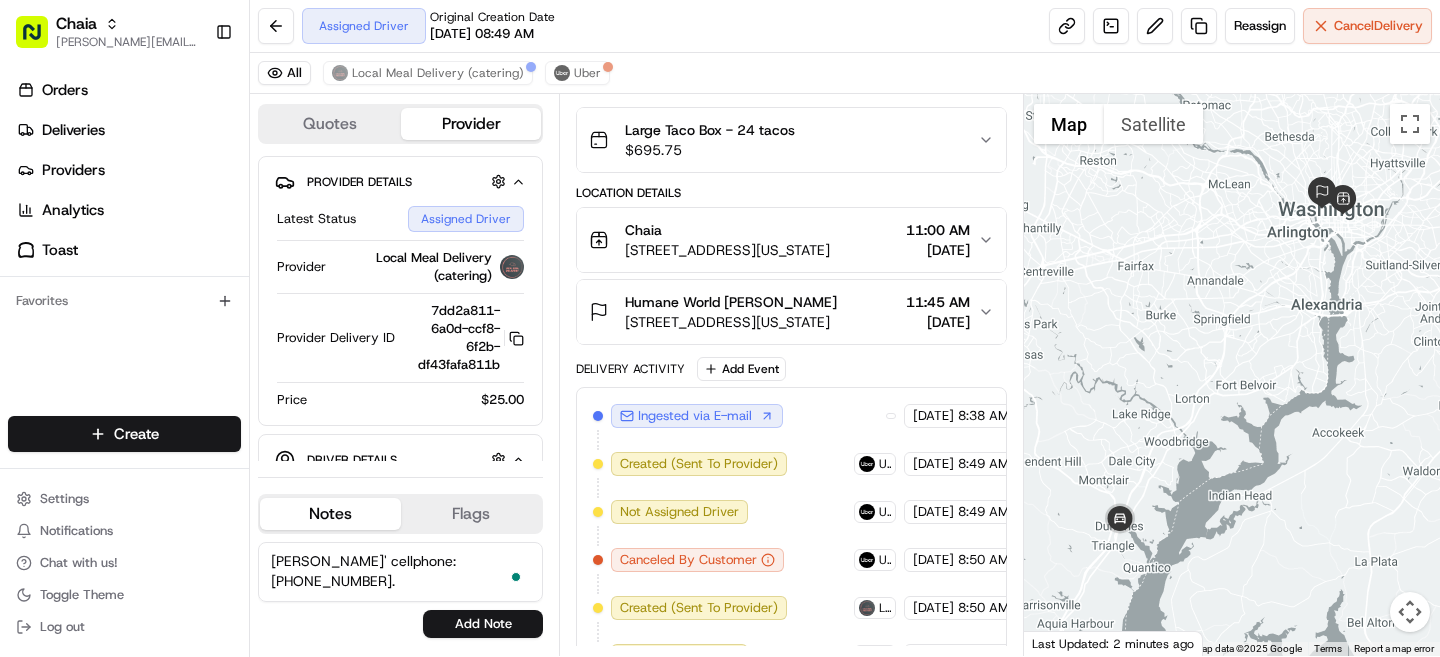 click on "Juli Ellis' cellphone:301-752-5214." at bounding box center [400, 572] 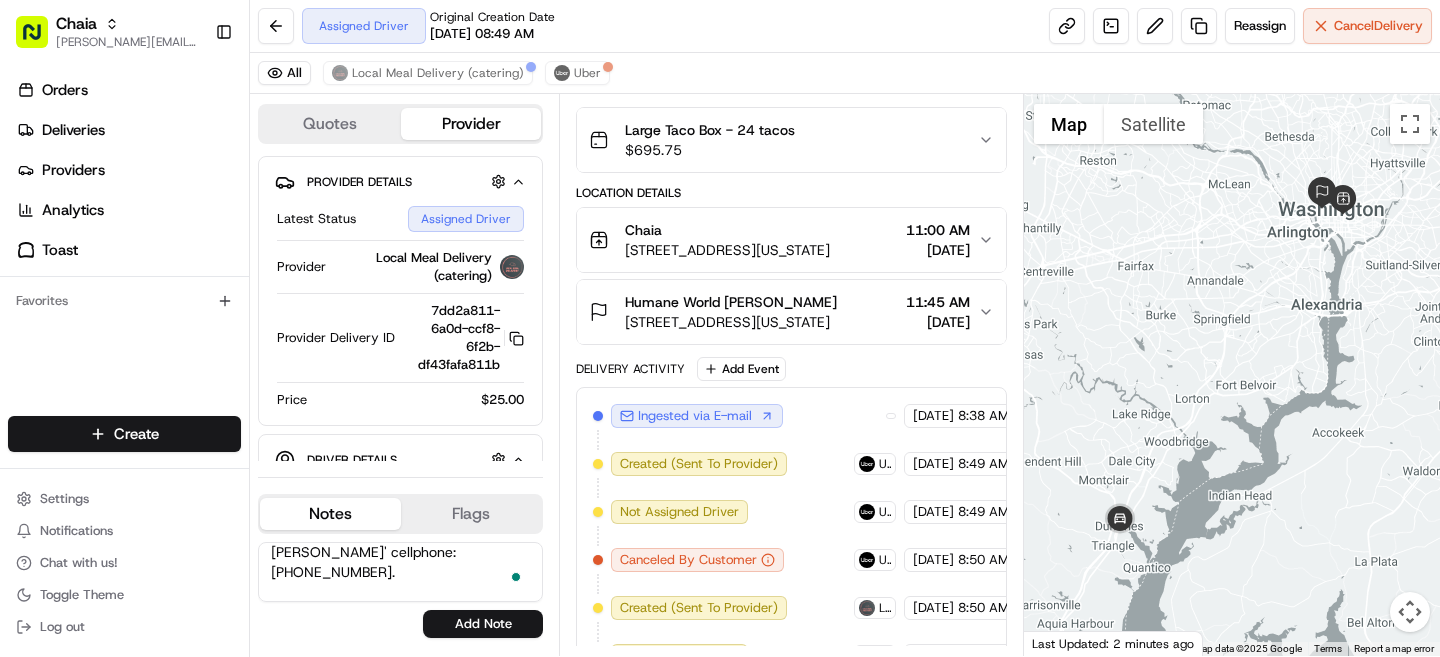 scroll, scrollTop: 309, scrollLeft: 0, axis: vertical 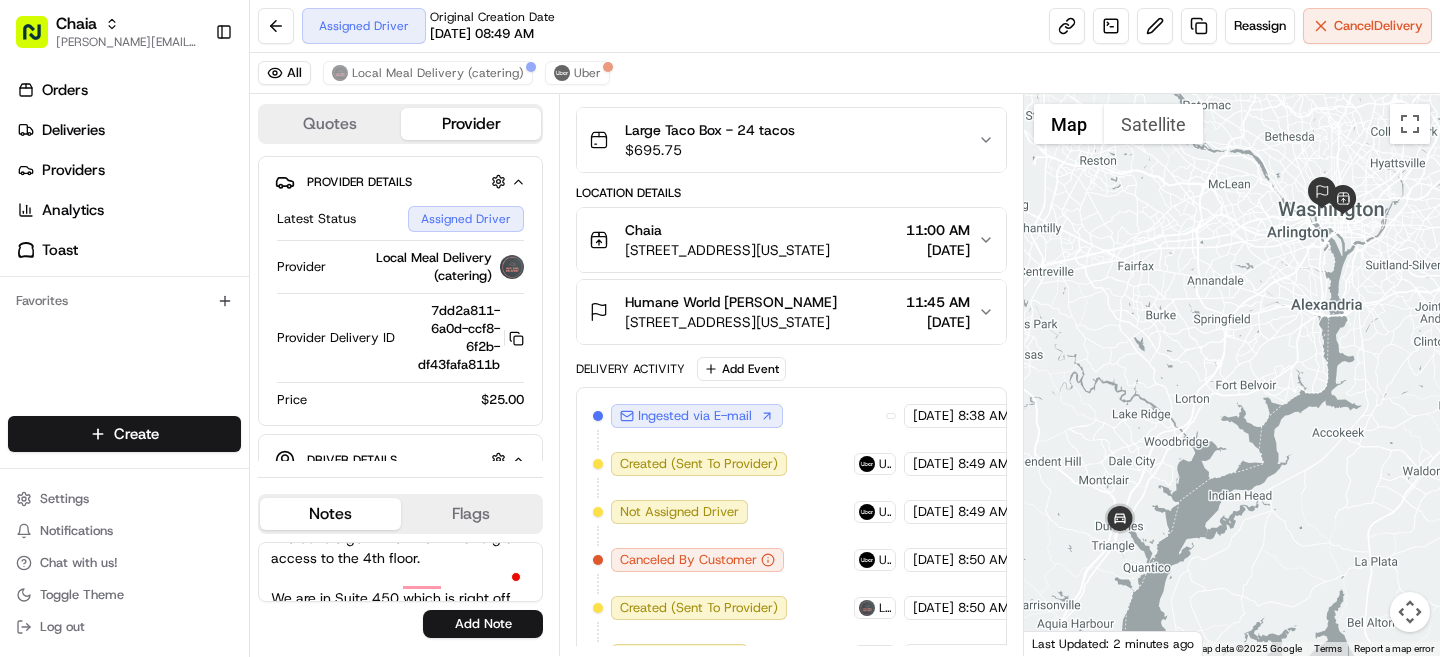 click on "Juli Ellis' cellphone:301-752-5214.
There is a pull off spot for delivery’s right in front of the building as well your driver can use.
The street in front of the building is one way so if they miss it they will have to go around.
The concierge will let them in and grant access to the 4th floor.
We are in Suite 450 which is right off the elevators.
The receptionist will be expecting them and let them in." at bounding box center [400, 572] 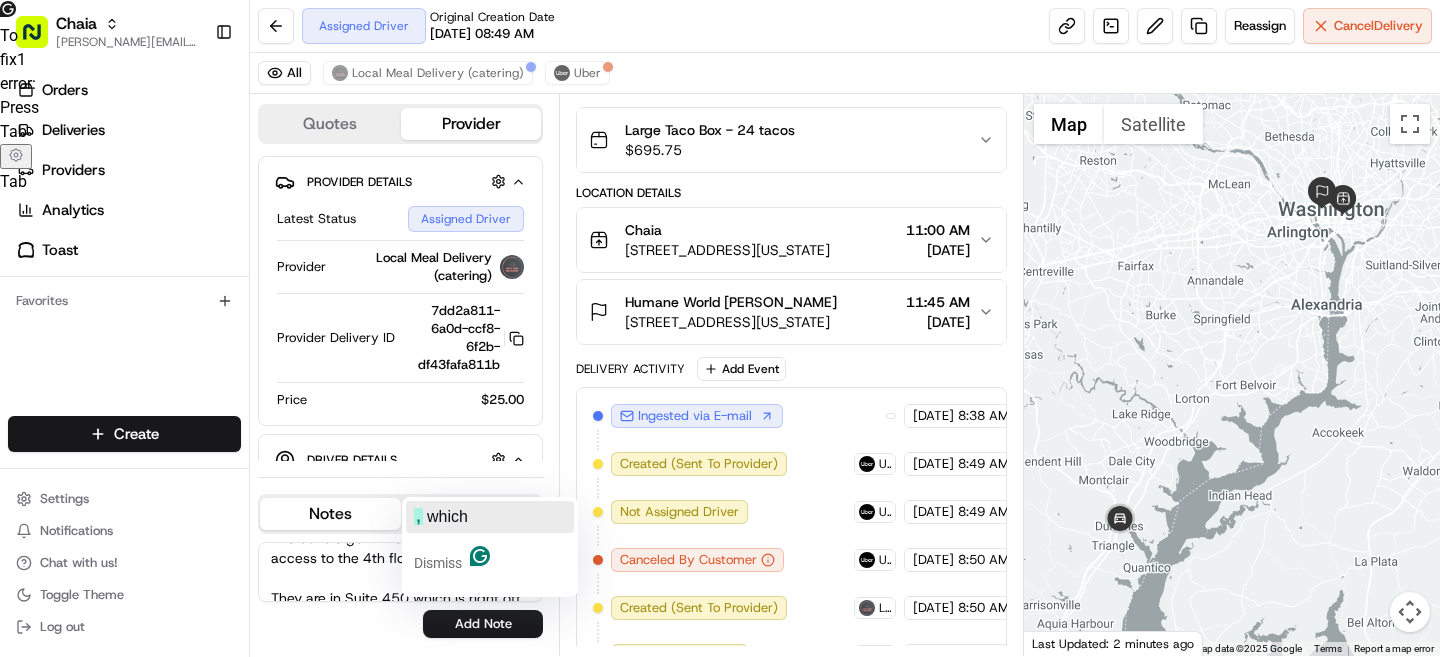 click on ",   which" 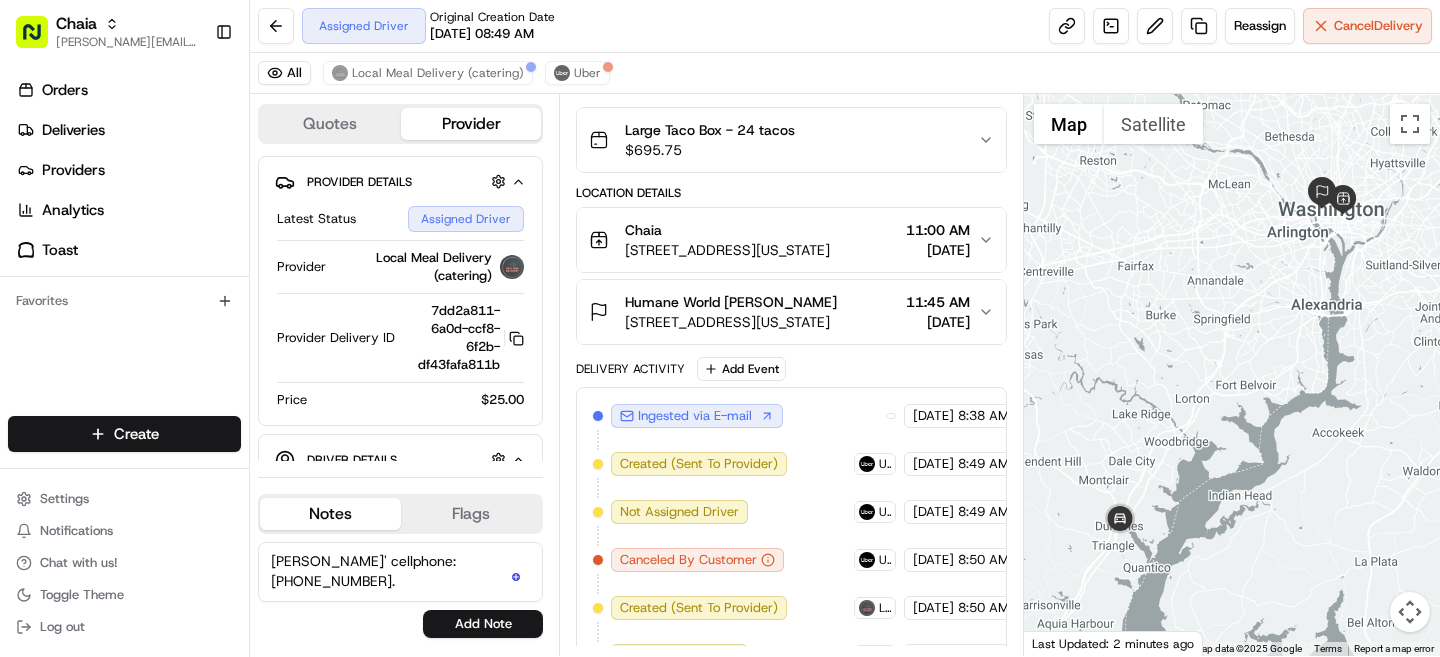 click on "Juli Ellis' cellphone:301-752-5214.
There is a pull-off spot for deliveries right in front of the building, which your driver can also use.
The street in front of the building is one-way, so if they miss it, they will have to go around.
The concierge will let them in and grant access to the 4th floor.
They are located in Suite 450, which is conveniently accessible from the elevators.
The receptionist will be expecting them and let them in." at bounding box center [400, 572] 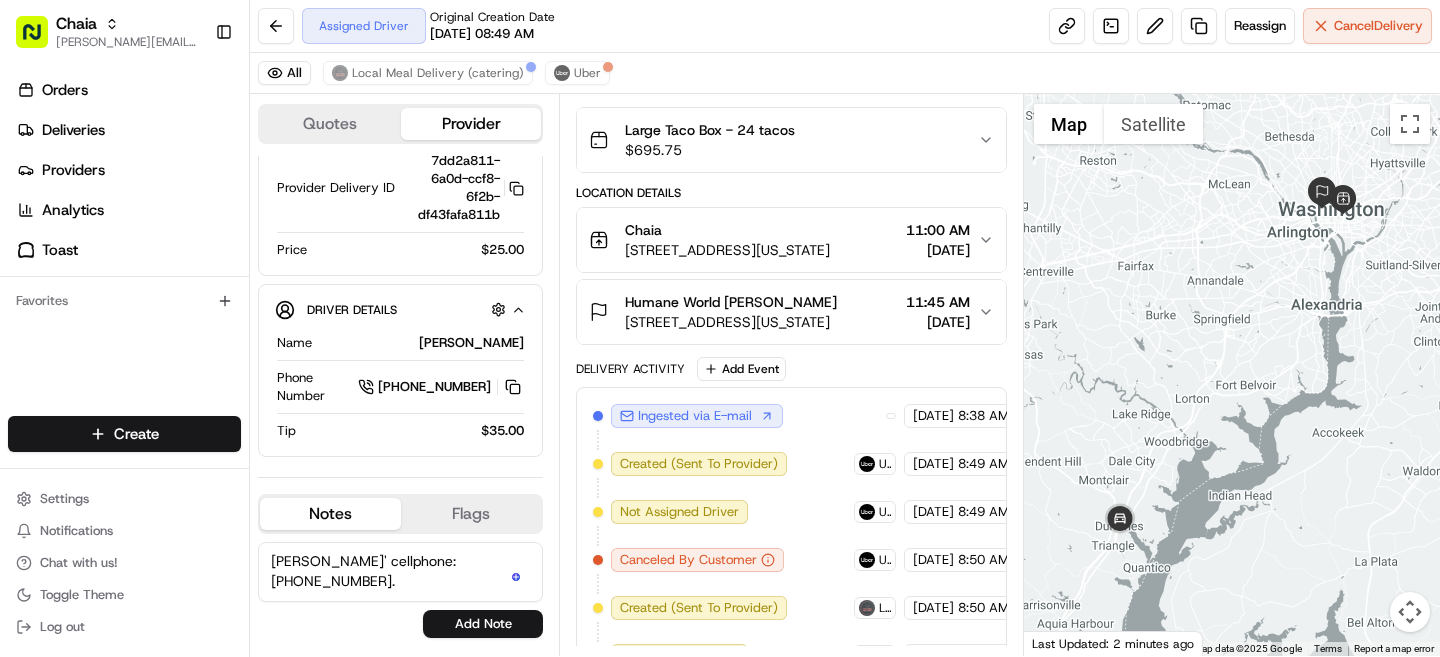 click on "Juli Ellis' cellphone:301-752-5214.
There is a pull-off spot for deliveries right in front of the building, which your driver can also use.
The street in front of the building is one-way, so if they miss it, they will have to go around.
The concierge will let them in and grant access to the 4th floor.
They are located in Suite 450, which is conveniently accessible from the elevators.
The receptionist will be expecting them and let them in." at bounding box center (400, 572) 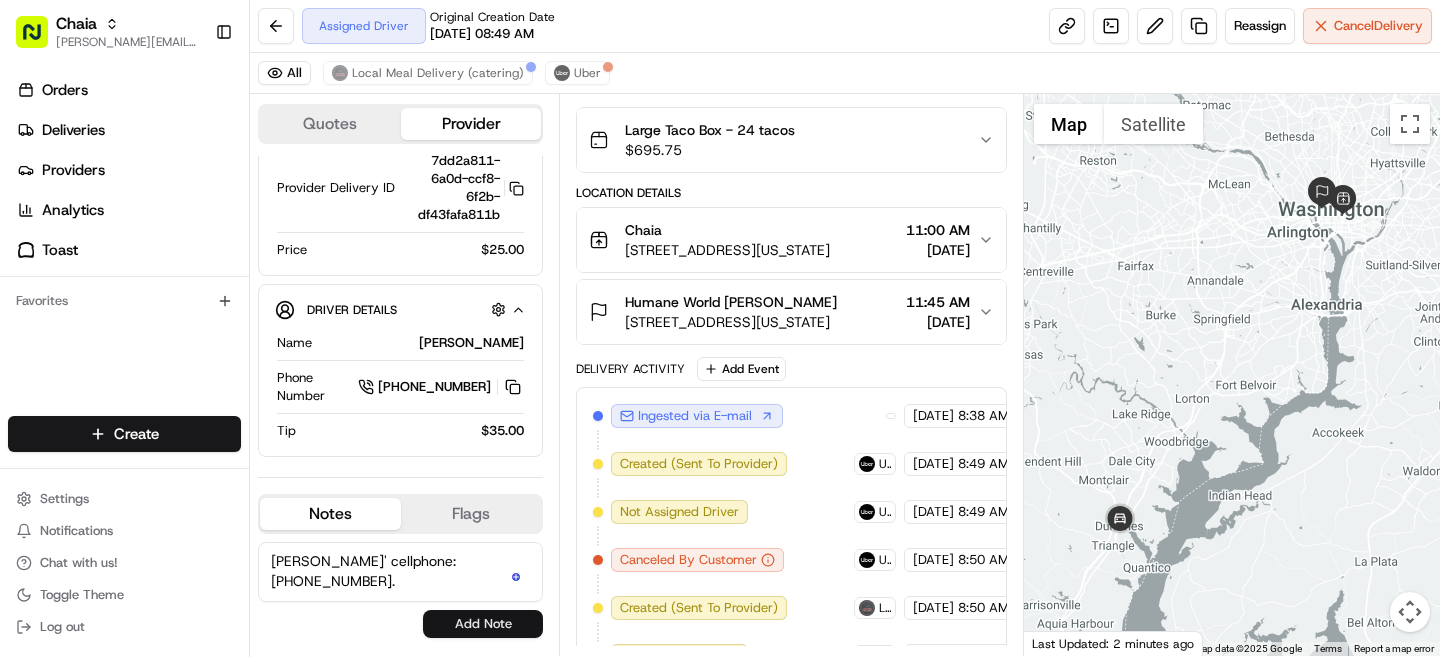 type on "Juli Ellis' cellphone: 301-752-5214.
There is a pull-off spot for deliveries right in front of the building, which your driver can also use.
The street in front of the building is one-way, so if they miss it, they will have to go around.
The concierge will let them in and grant access to the 4th floor.
They are located in Suite 450, which is conveniently accessible from the elevators.
The receptionist will be expecting them and let them in." 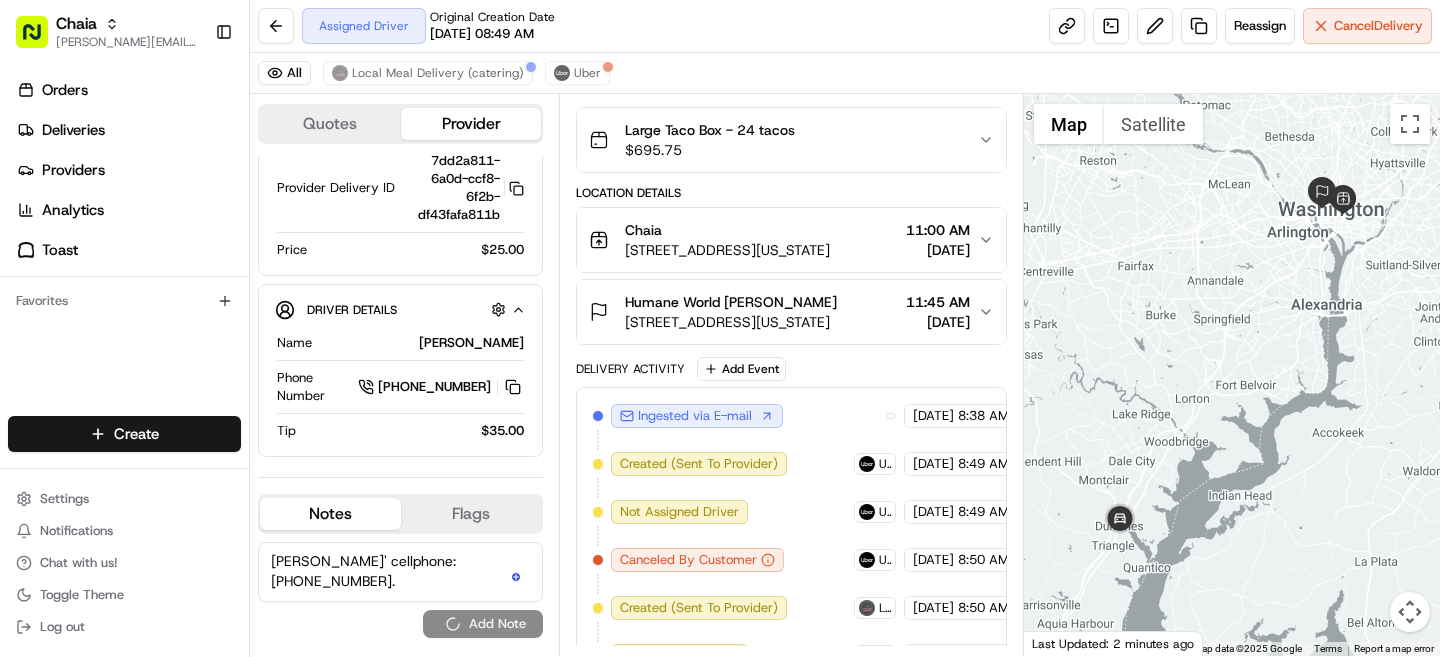 type 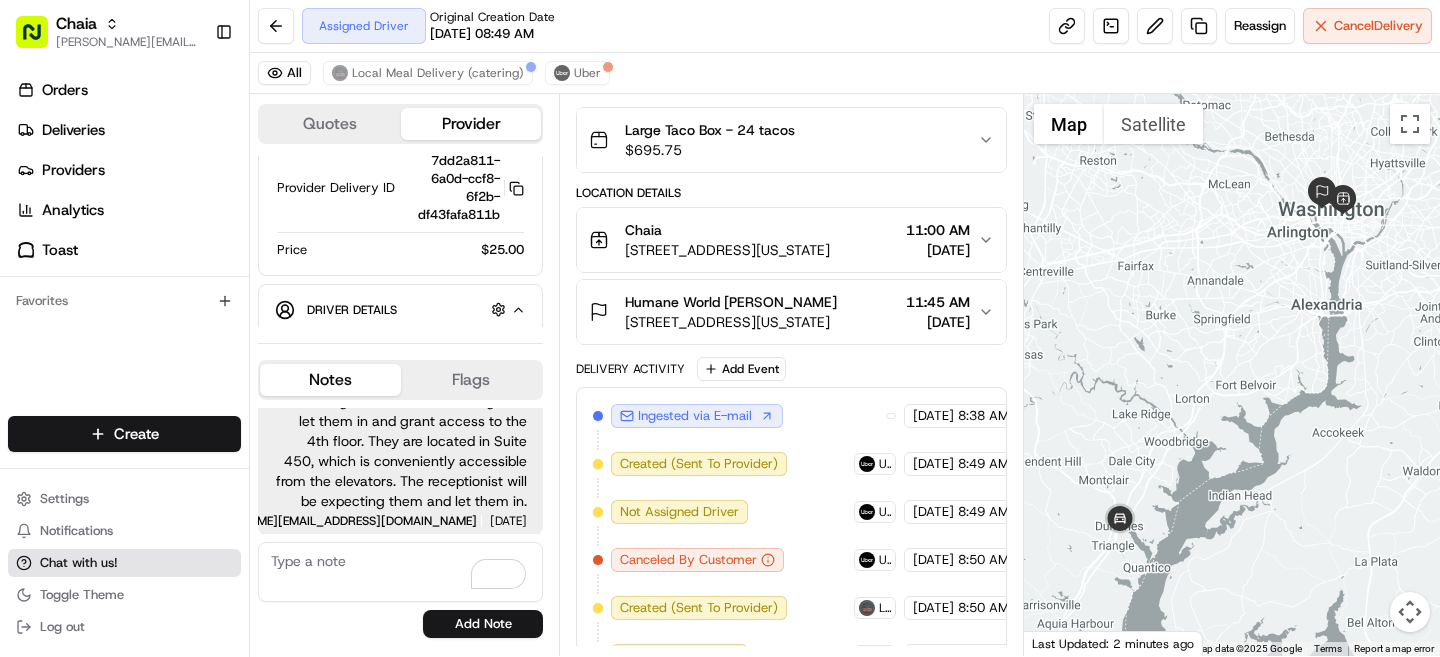 click on "Chat with us!" at bounding box center [124, 563] 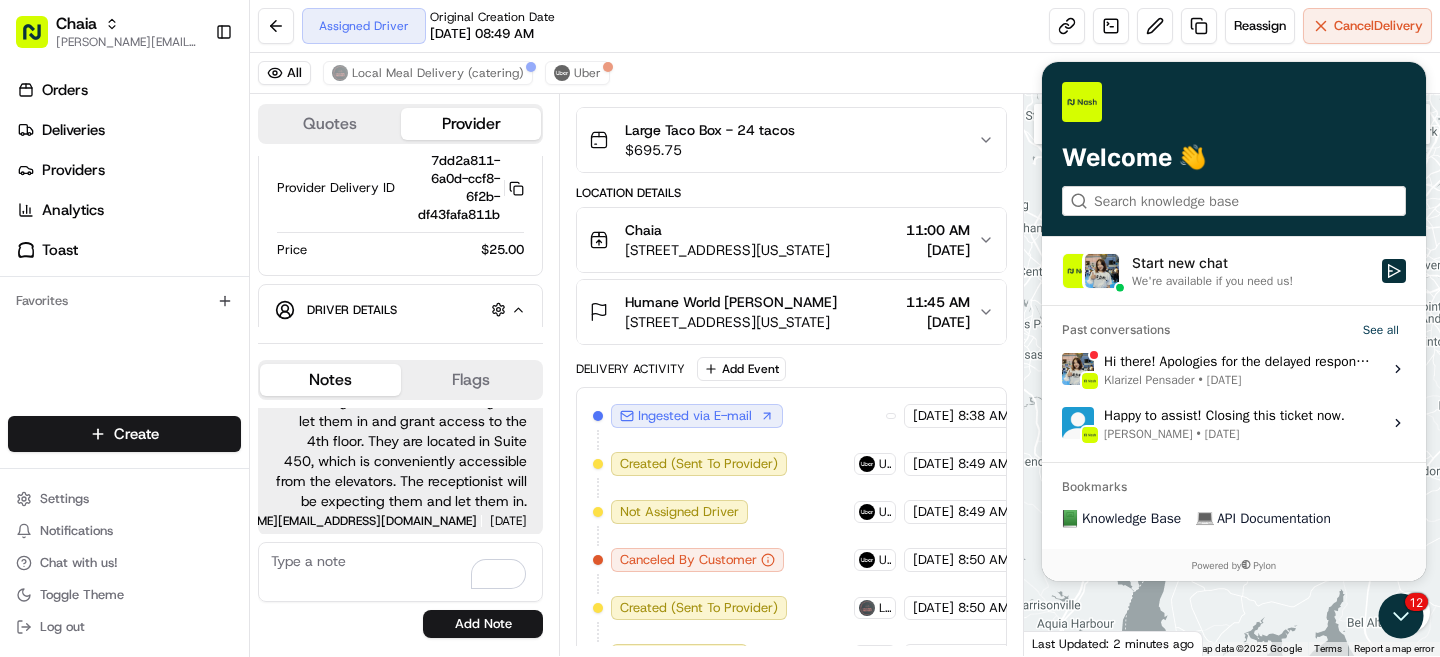 click on "Hi there! Apologies for the delayed response. It shows that the driver is almost at the pick up location Klarizel Pensader • Jul 15" at bounding box center (1237, 369) 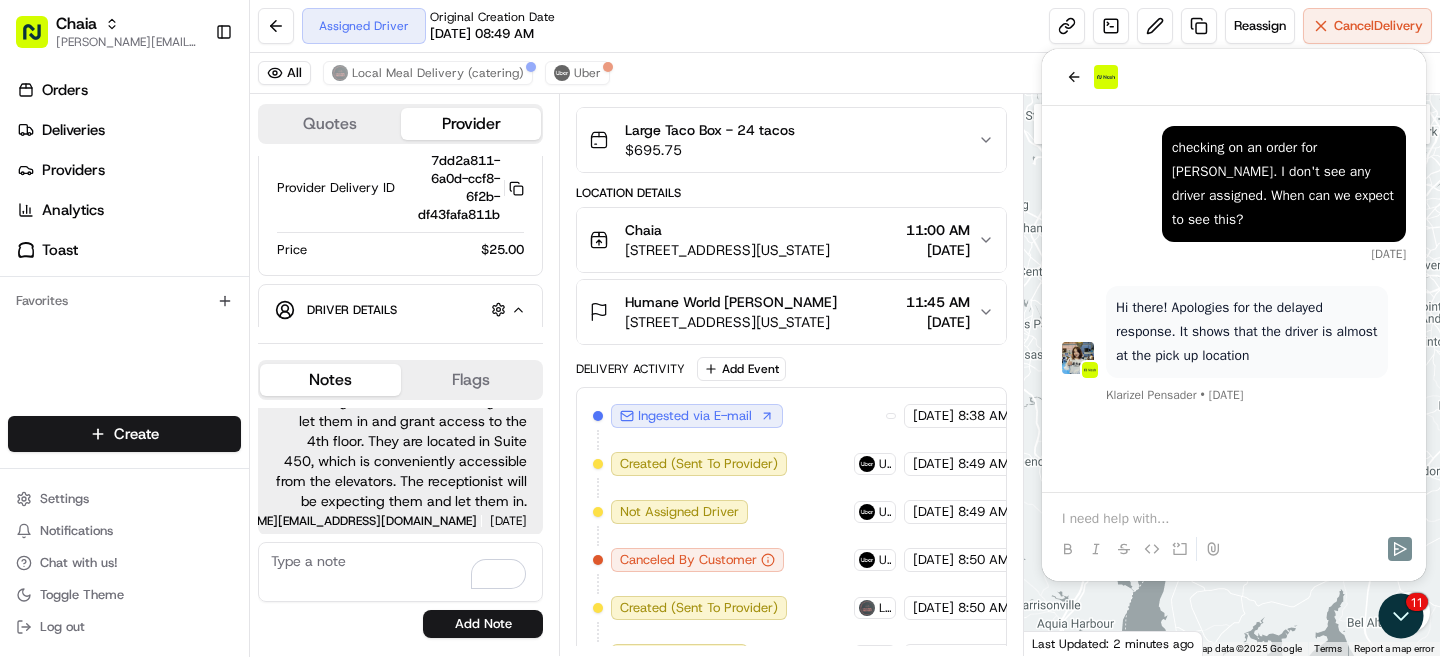 click at bounding box center (1234, 519) 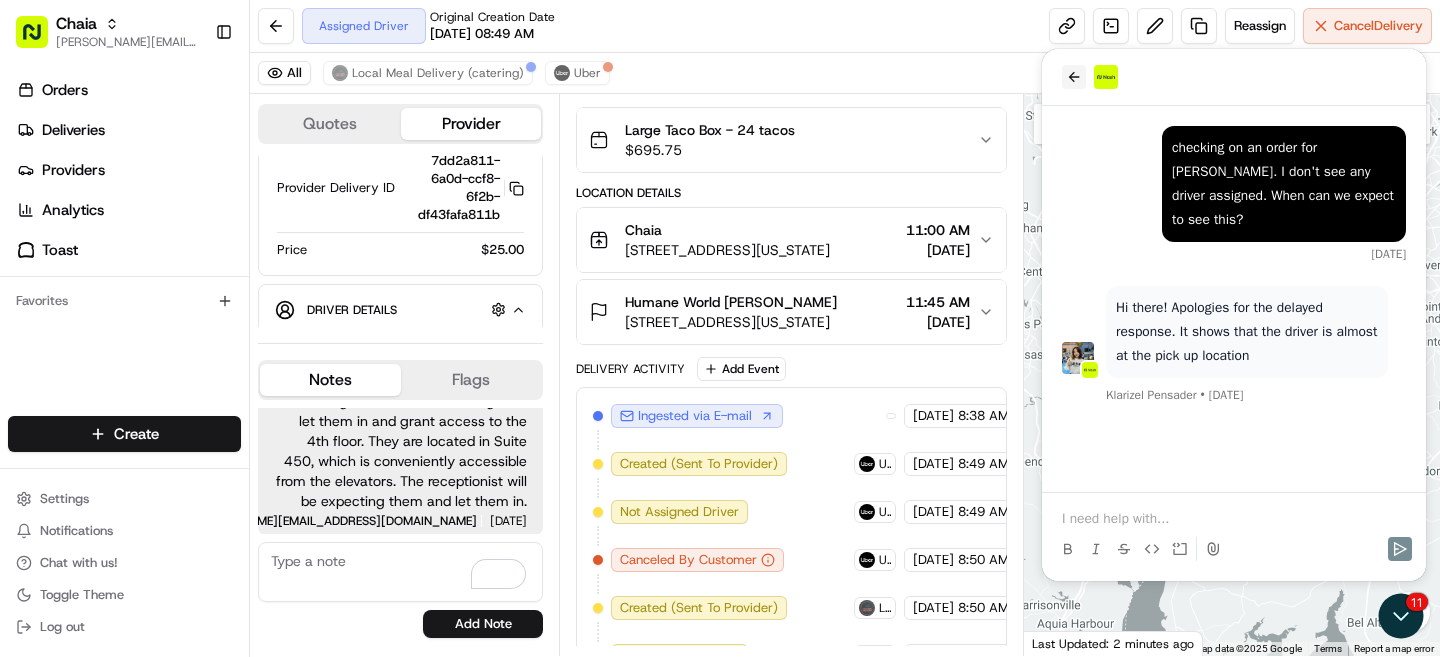 click at bounding box center (1074, 77) 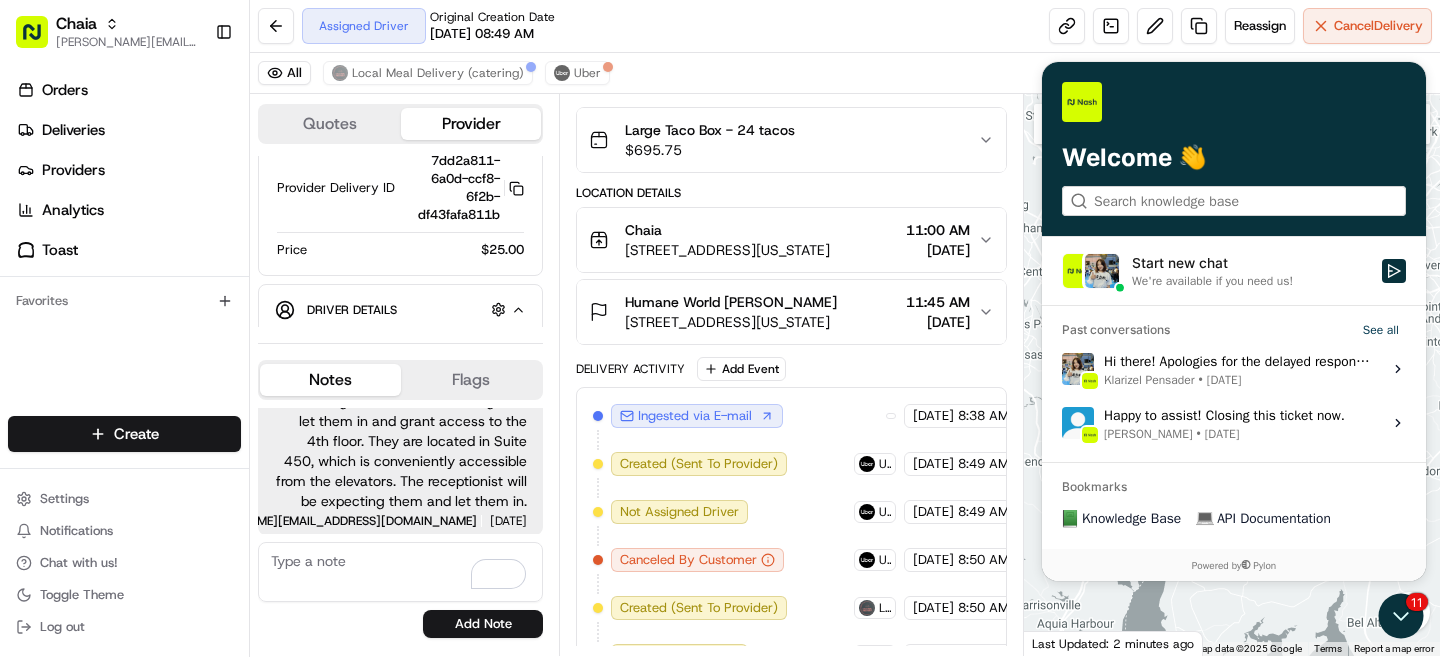 click on "Humane World Juli Ellis 1255 23rd St NW, Washington, DC 20037, USA 11:45 AM 07/17/2025" at bounding box center [783, 312] 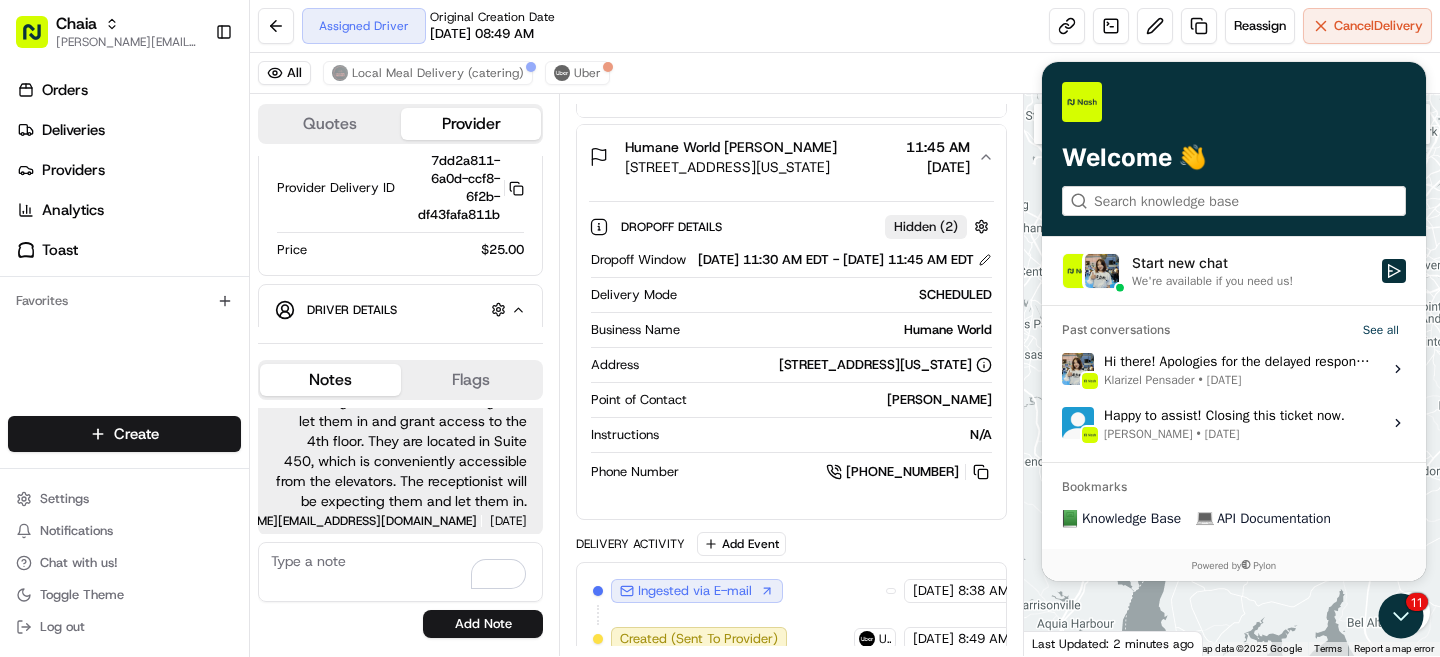 click on "07/17/2025 11:30 AM EDT - 07/17/2025 11:45 AM EDT" at bounding box center [845, 260] 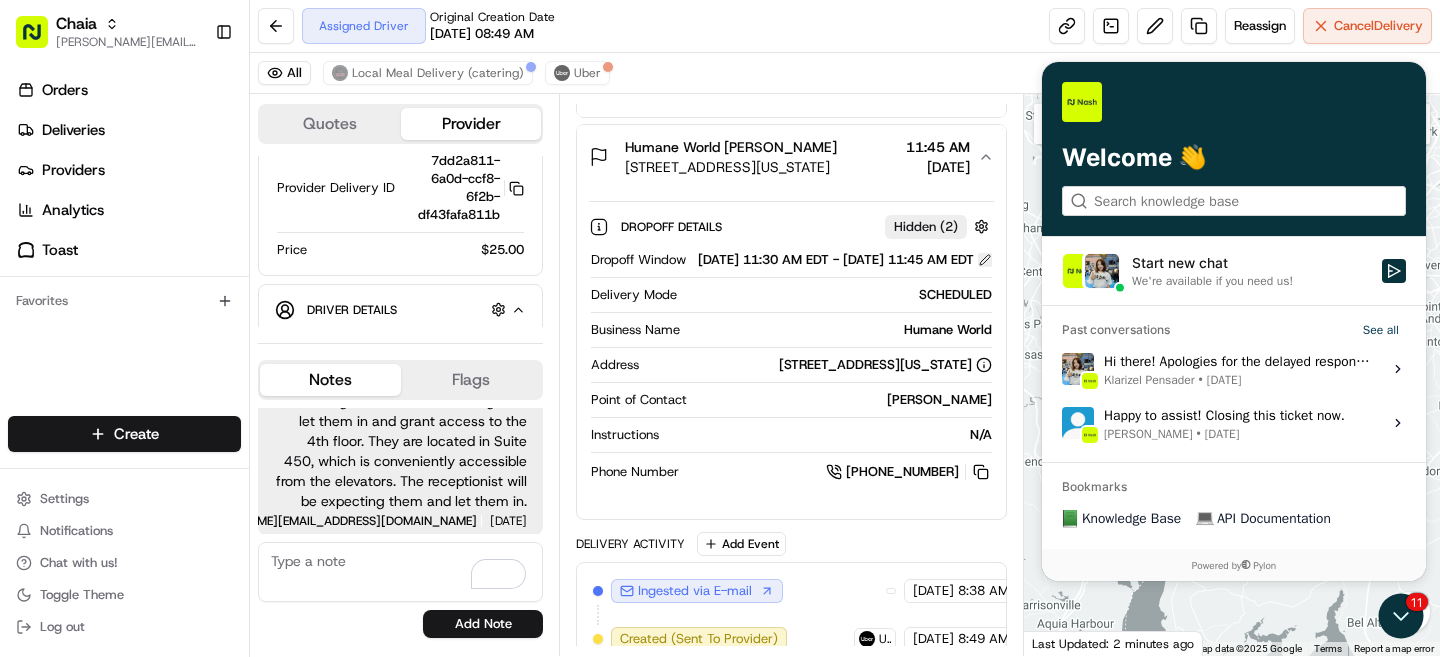 click at bounding box center [985, 260] 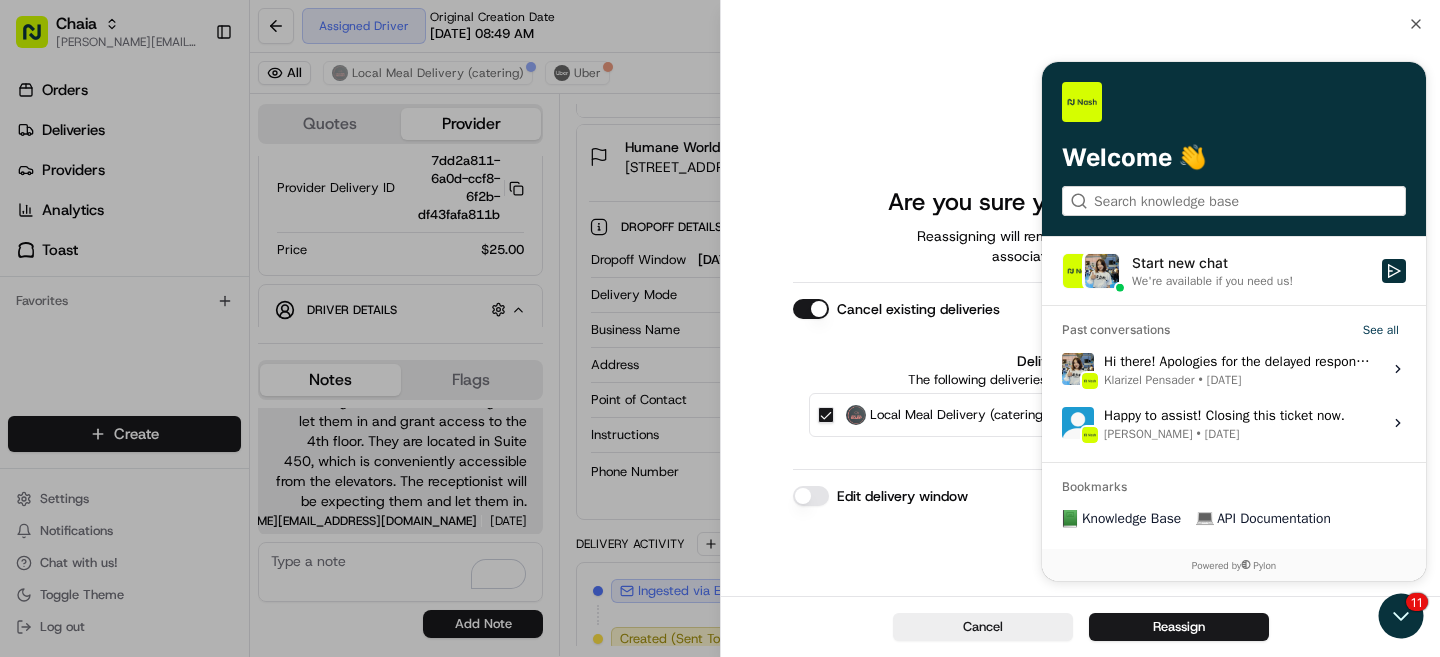 click on "Cancel Reassign" at bounding box center (1080, 626) 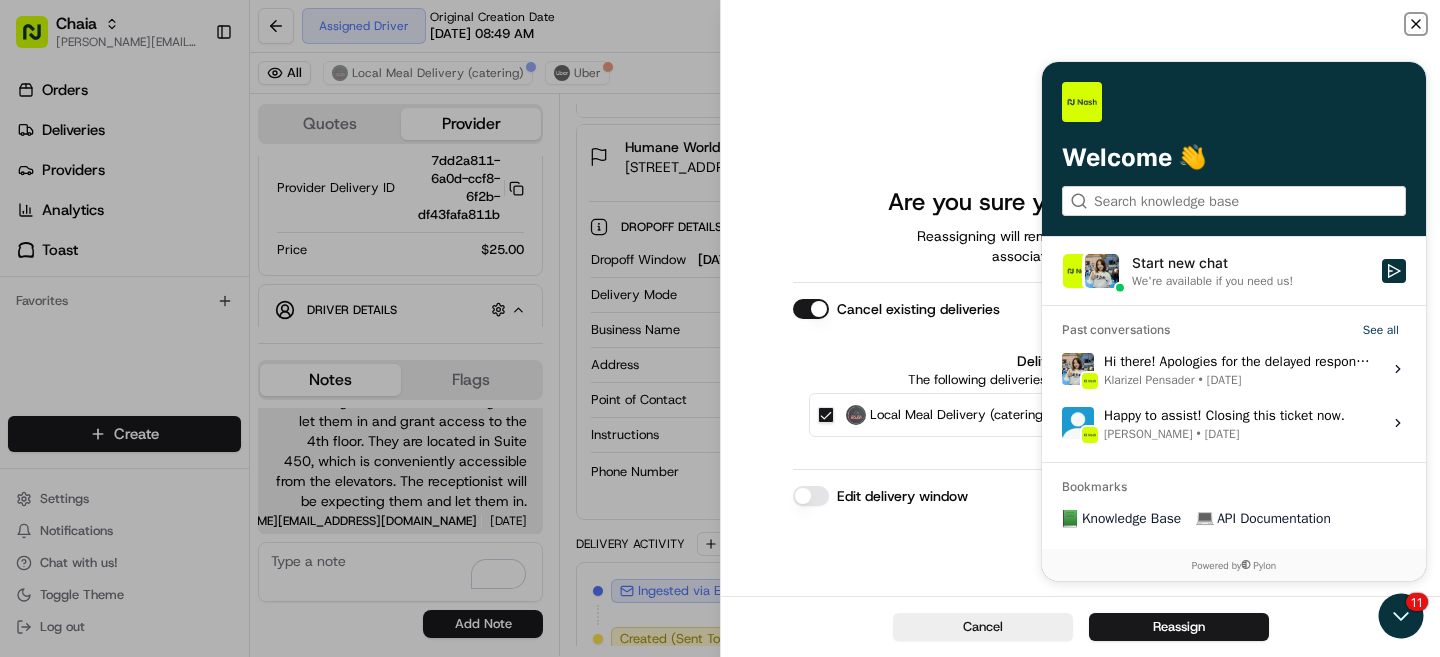 click 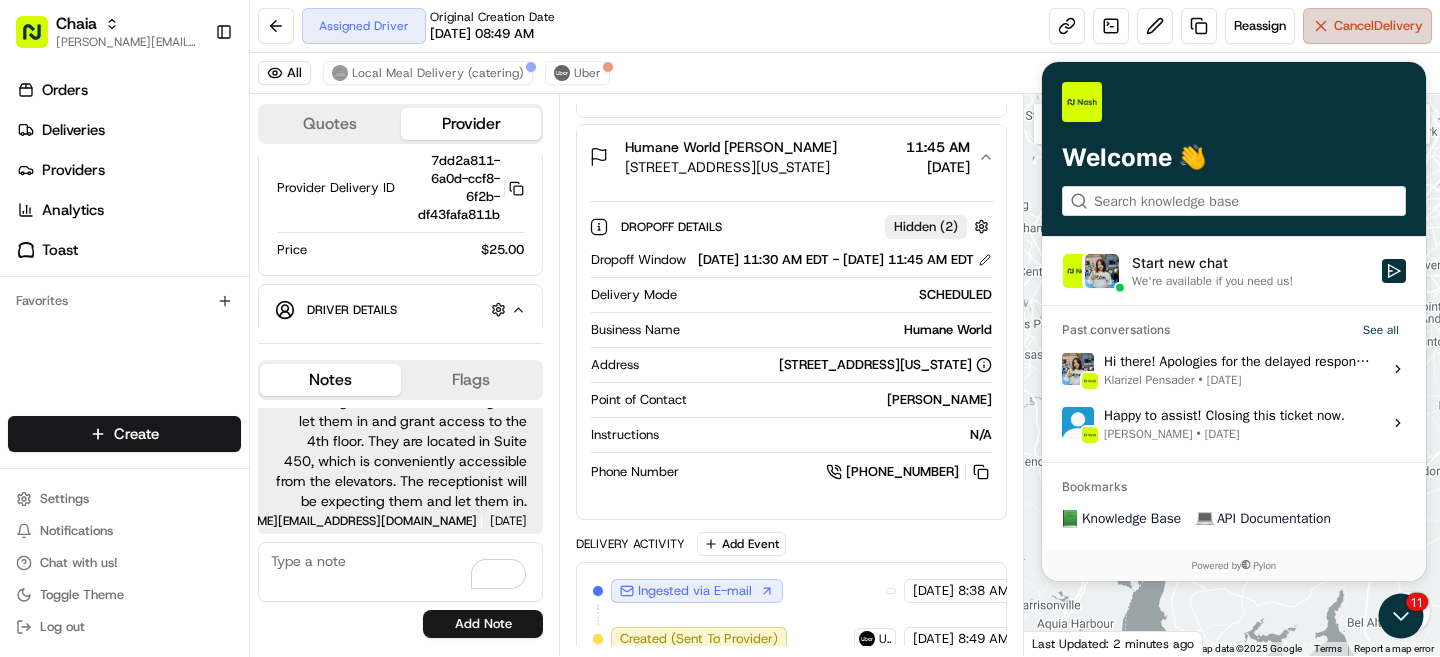 click on "Cancel  Delivery" at bounding box center [1378, 26] 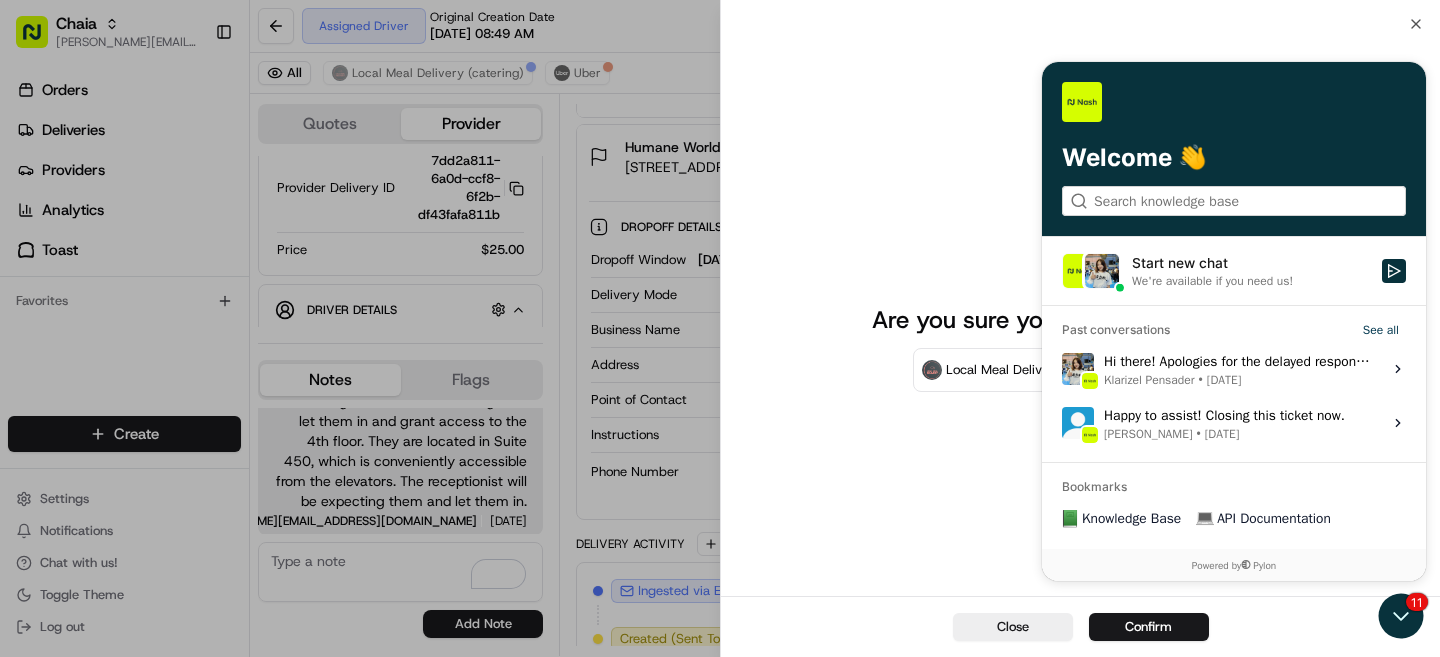 click on "Close Confirm" at bounding box center [1080, 626] 